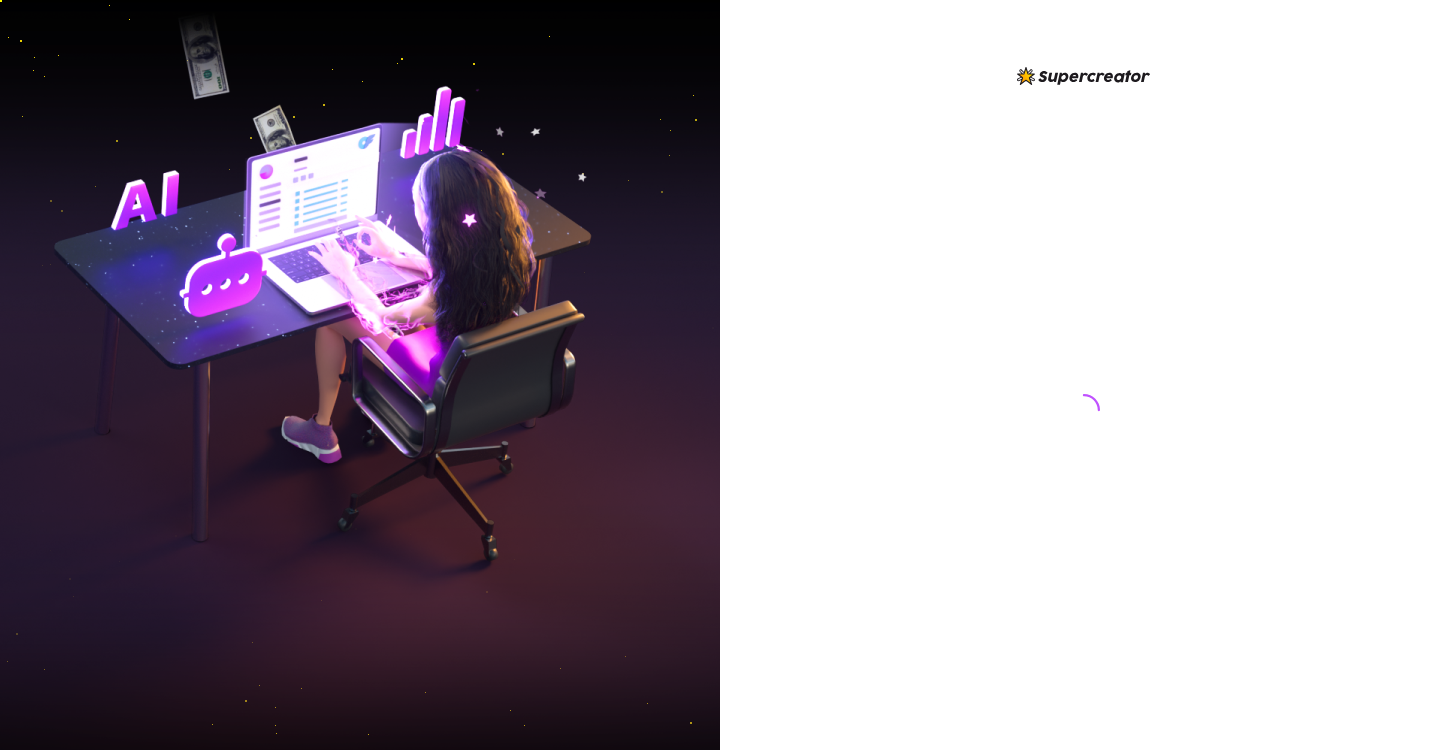 scroll, scrollTop: 0, scrollLeft: 0, axis: both 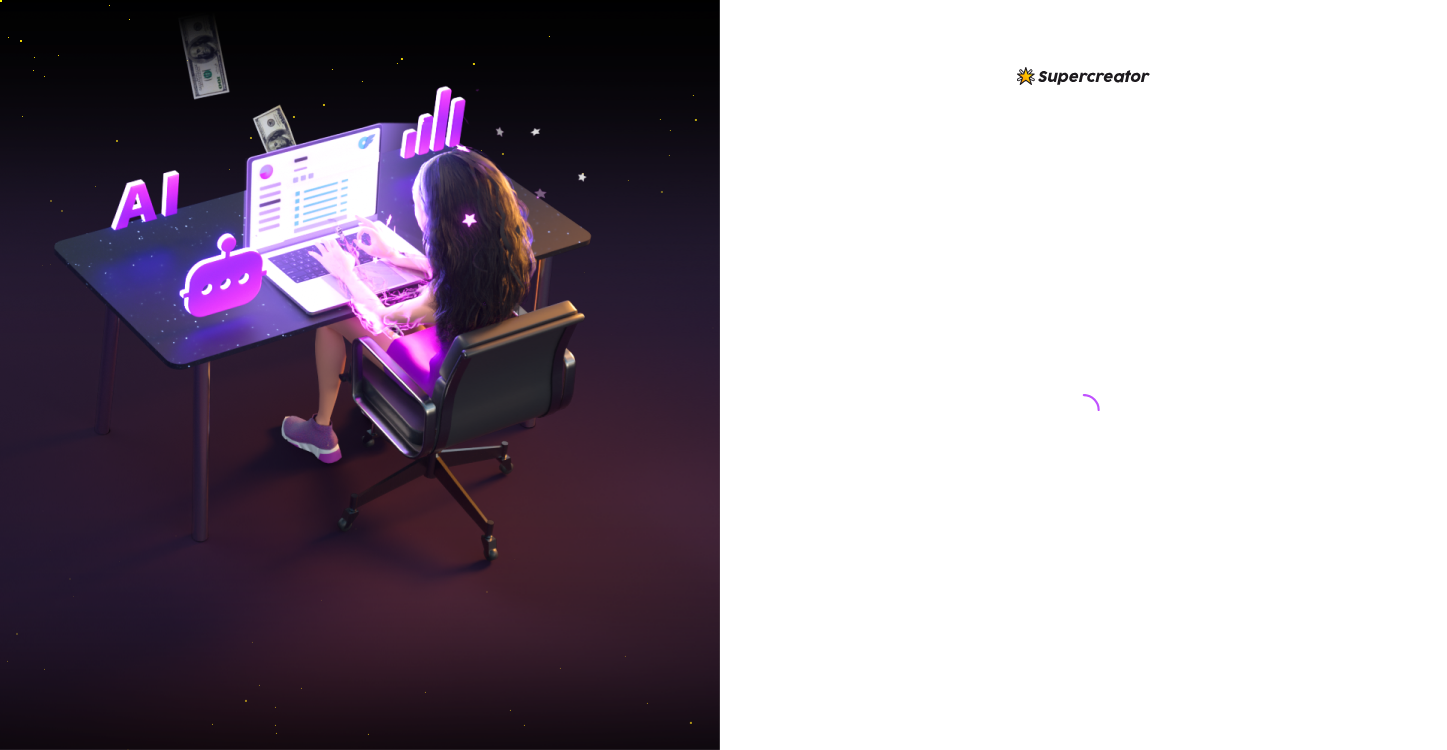 click at bounding box center (1084, 391) 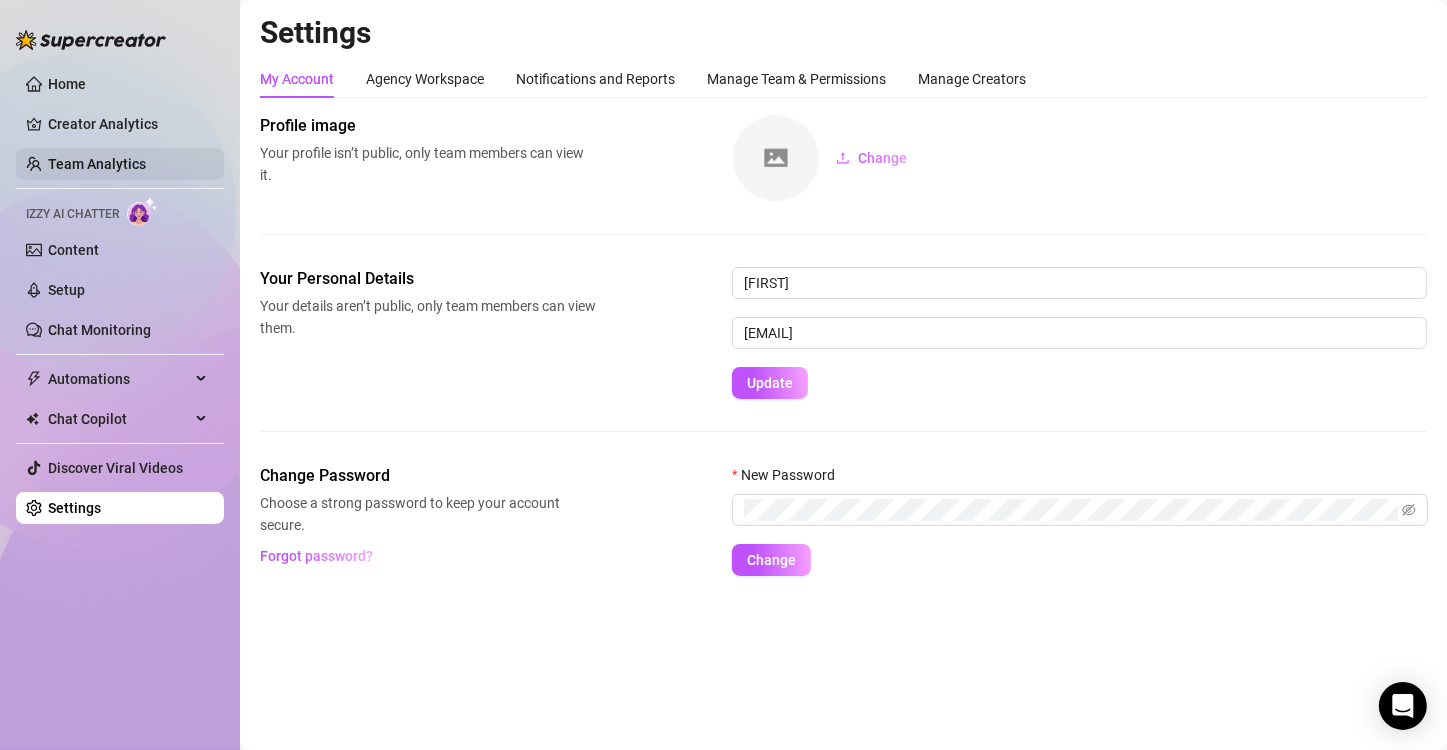 click on "Team Analytics" at bounding box center (97, 164) 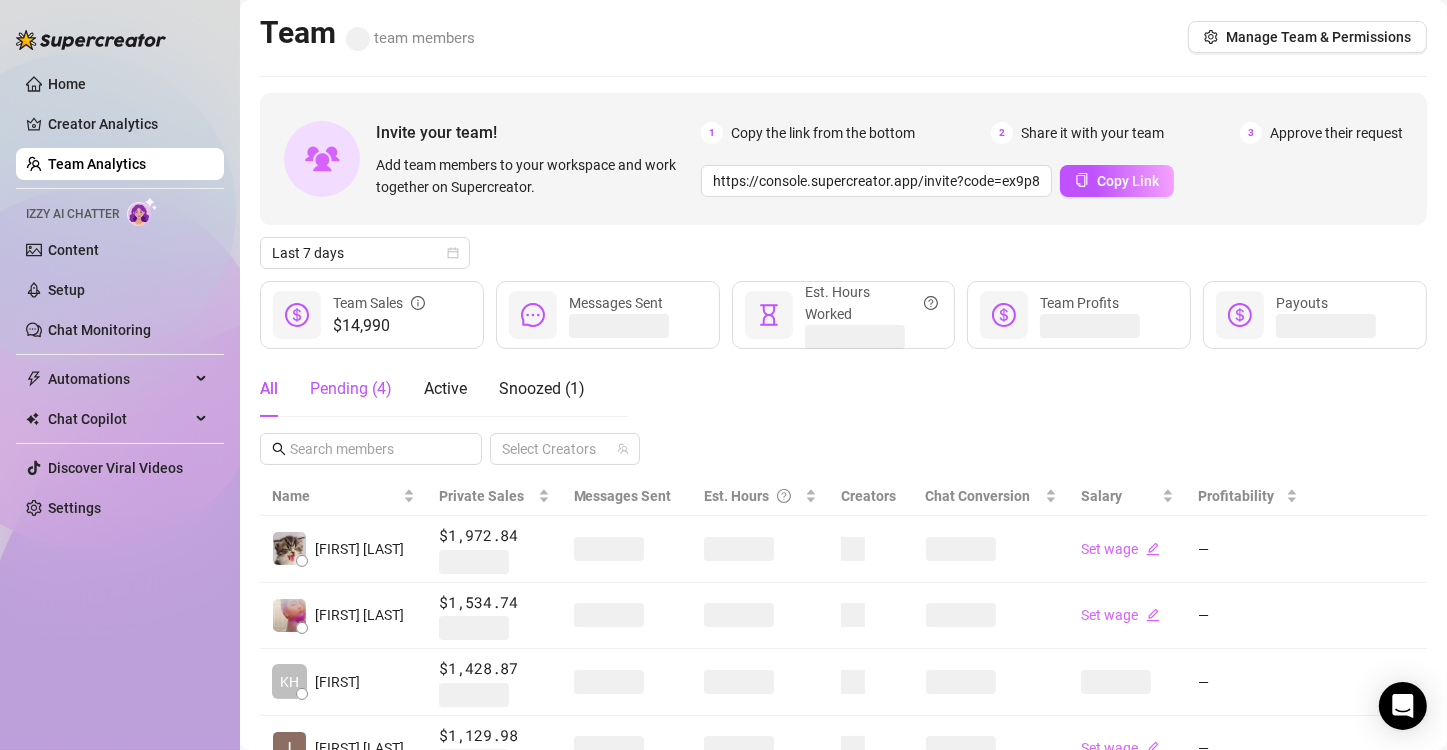 click on "Pending ( 4 )" at bounding box center [351, 389] 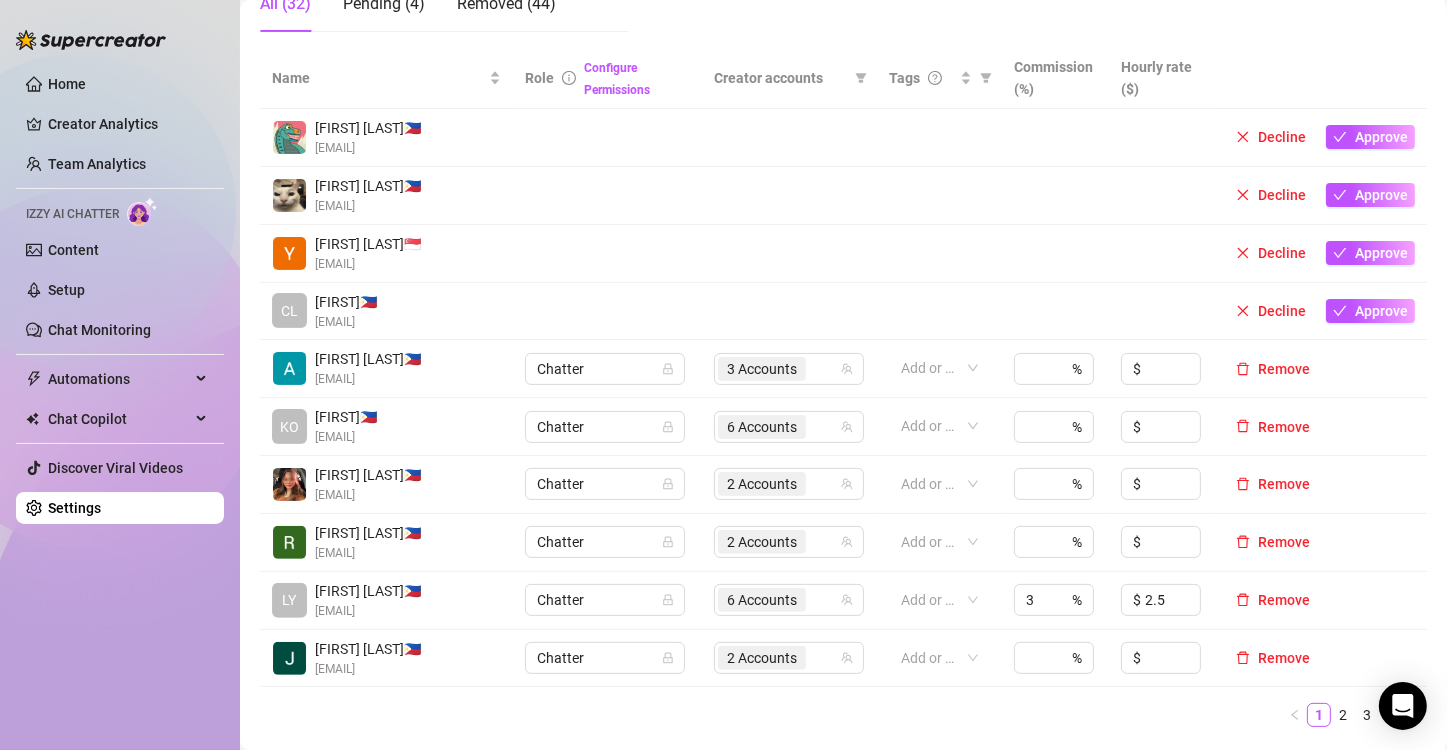 scroll, scrollTop: 500, scrollLeft: 0, axis: vertical 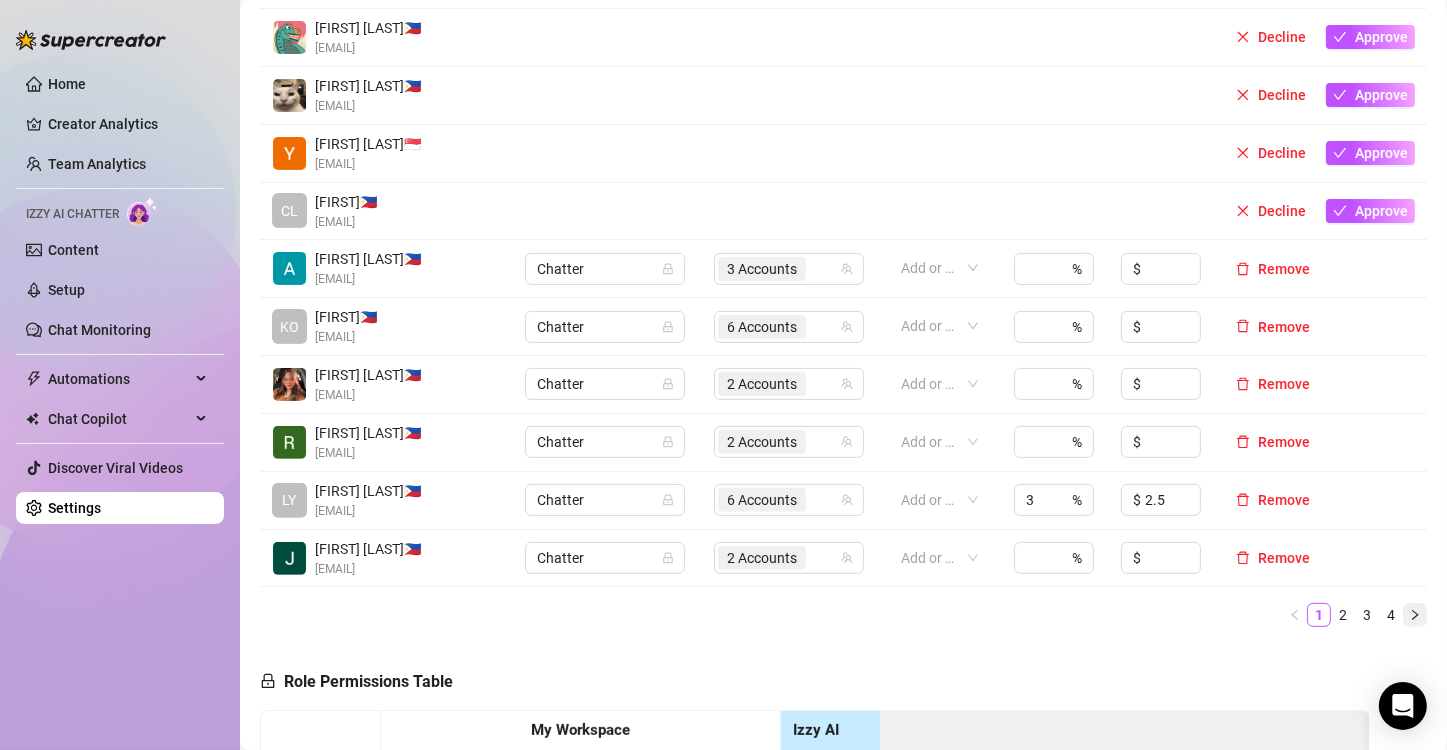 click 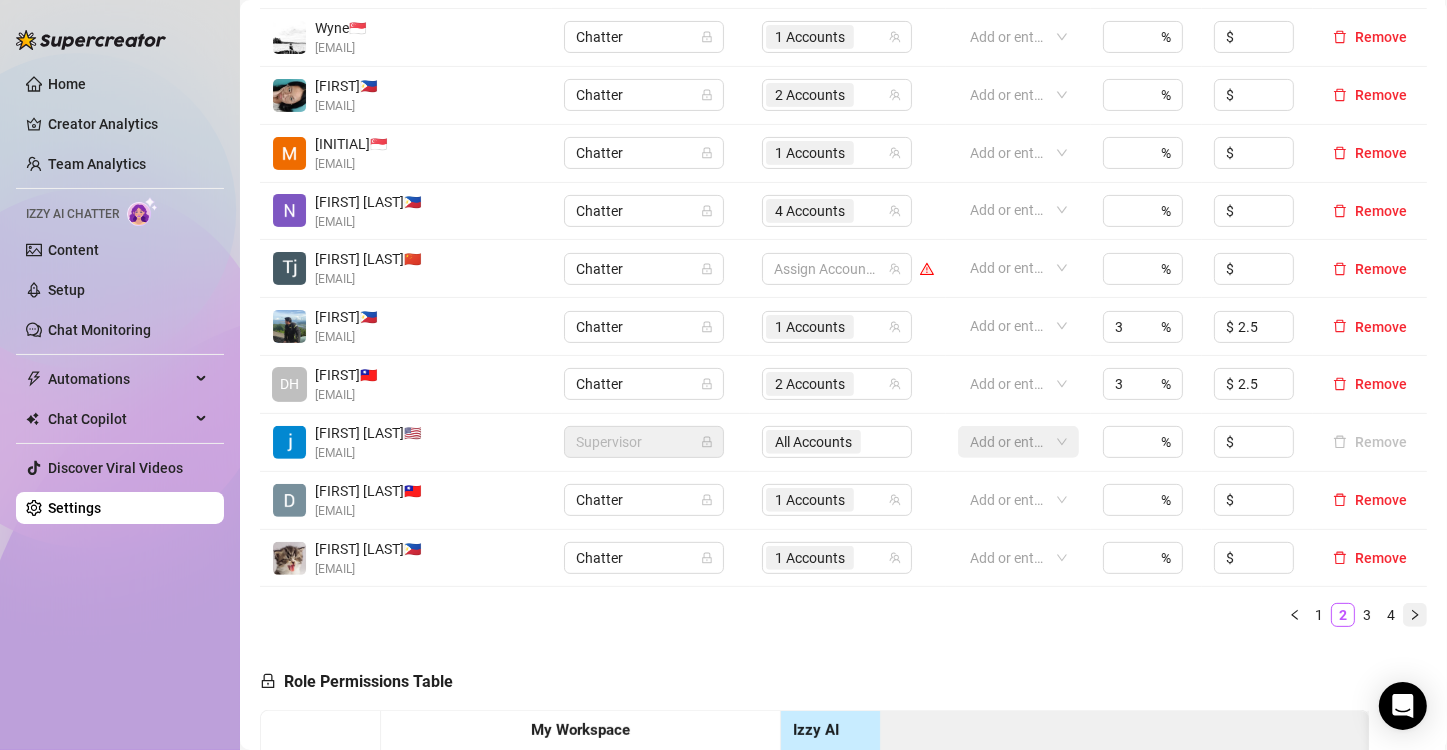 click 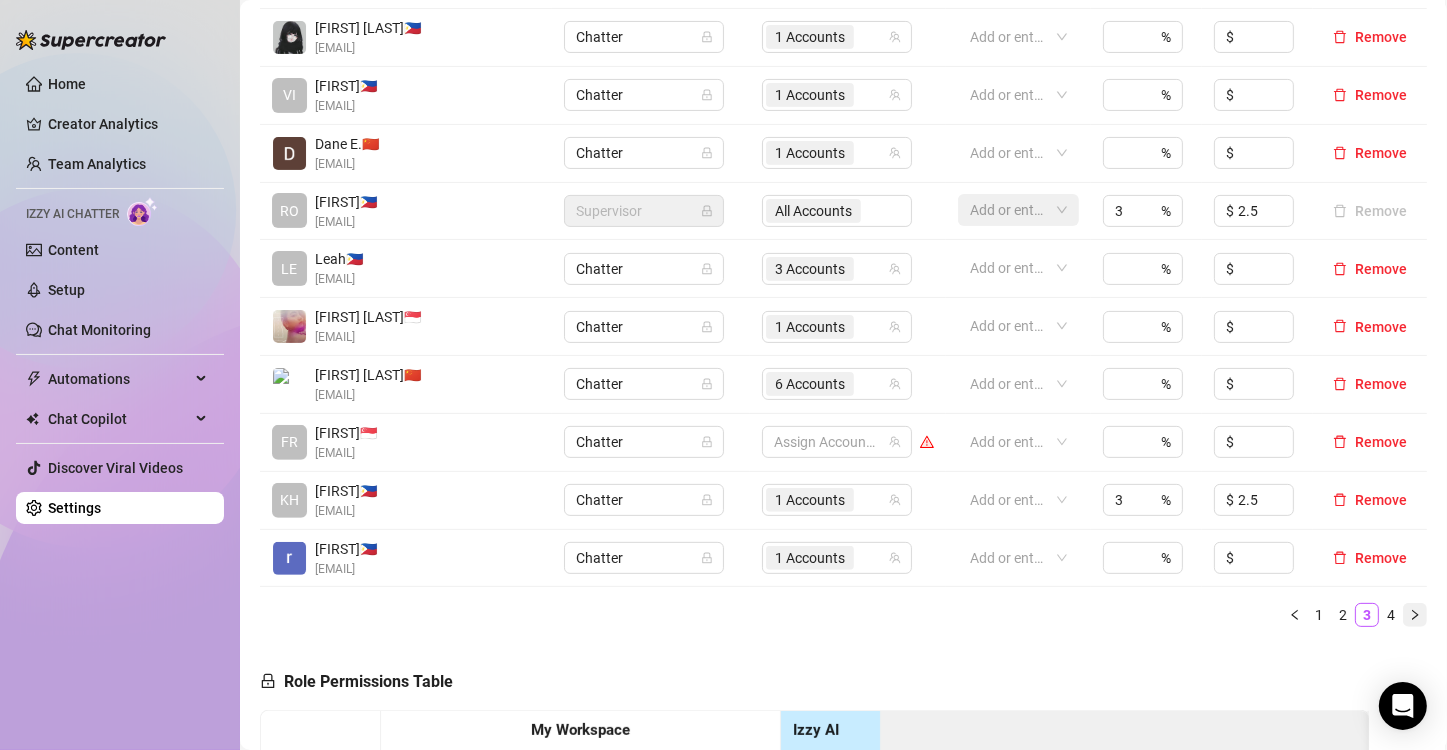 click 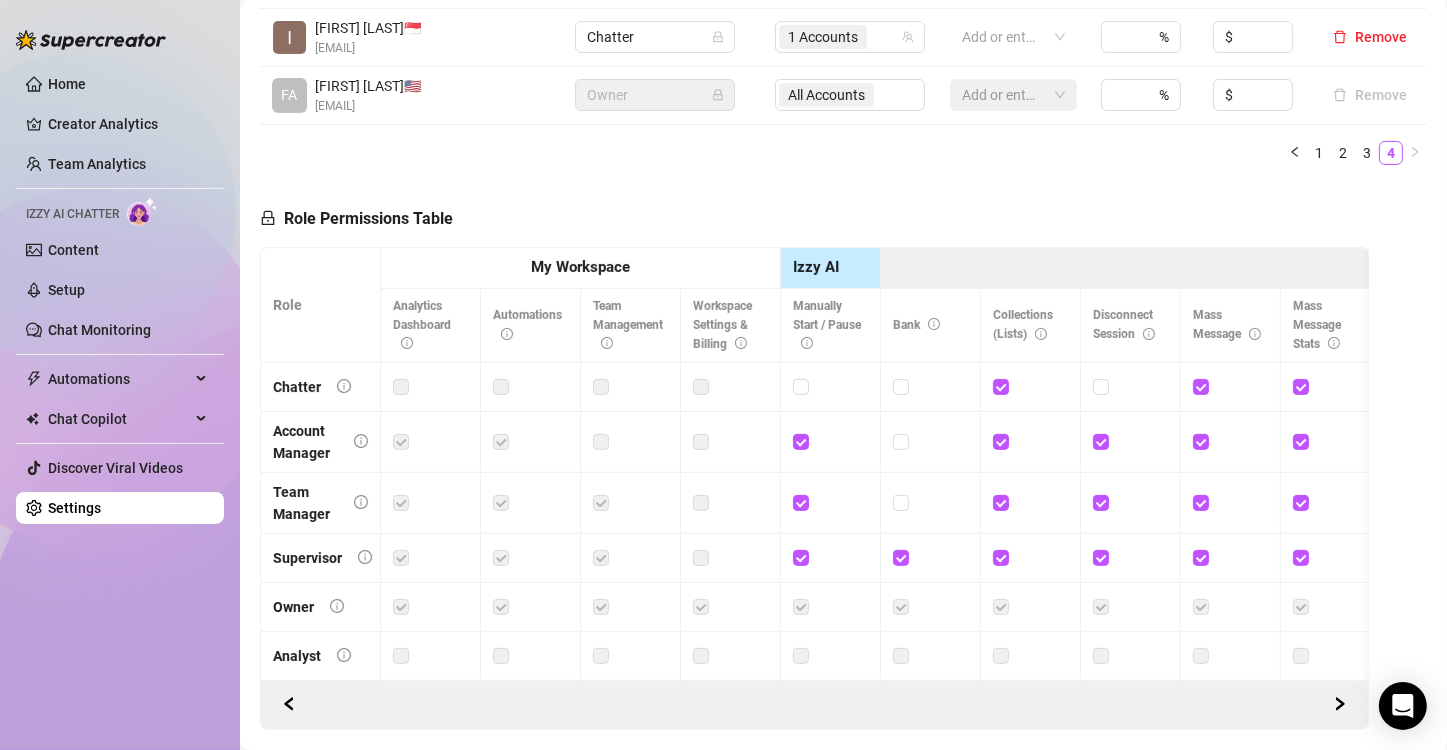 scroll, scrollTop: 300, scrollLeft: 0, axis: vertical 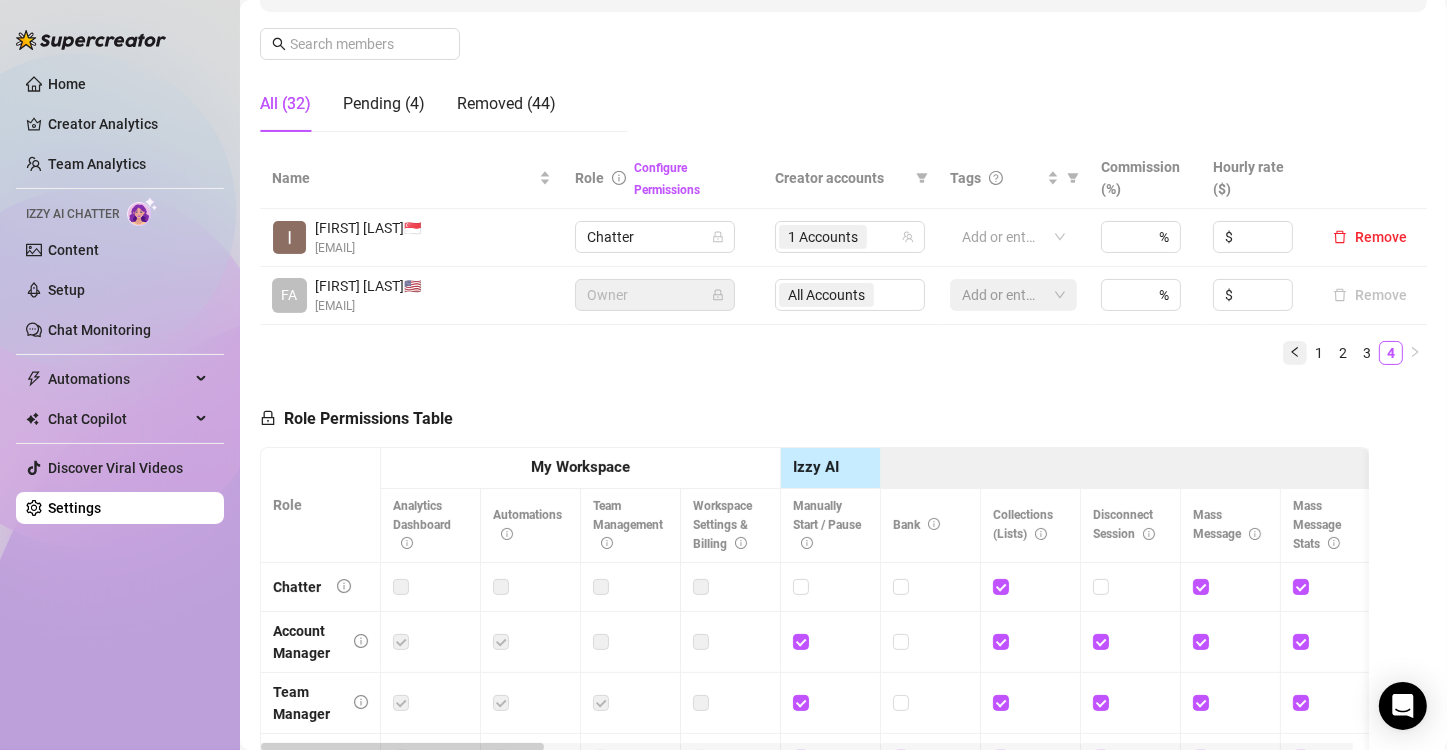 click 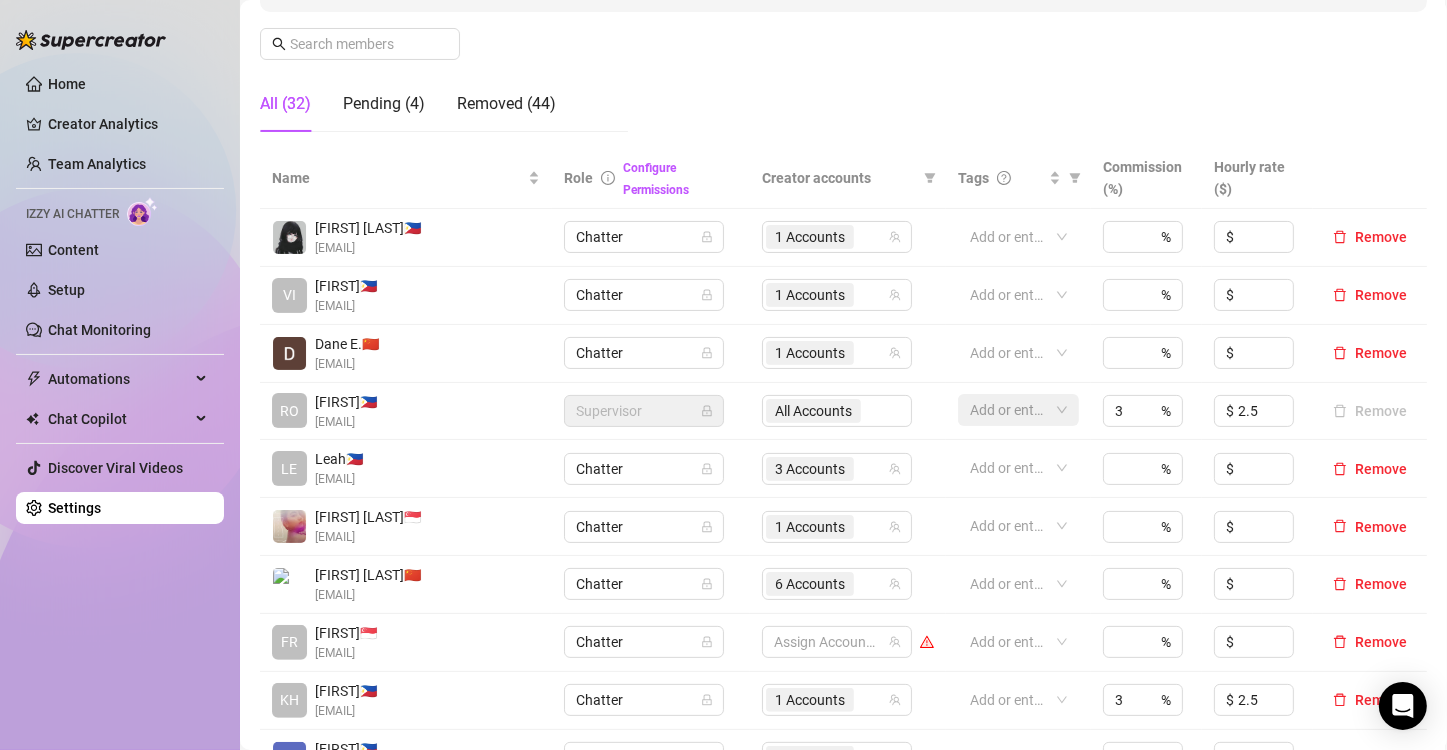 scroll, scrollTop: 400, scrollLeft: 0, axis: vertical 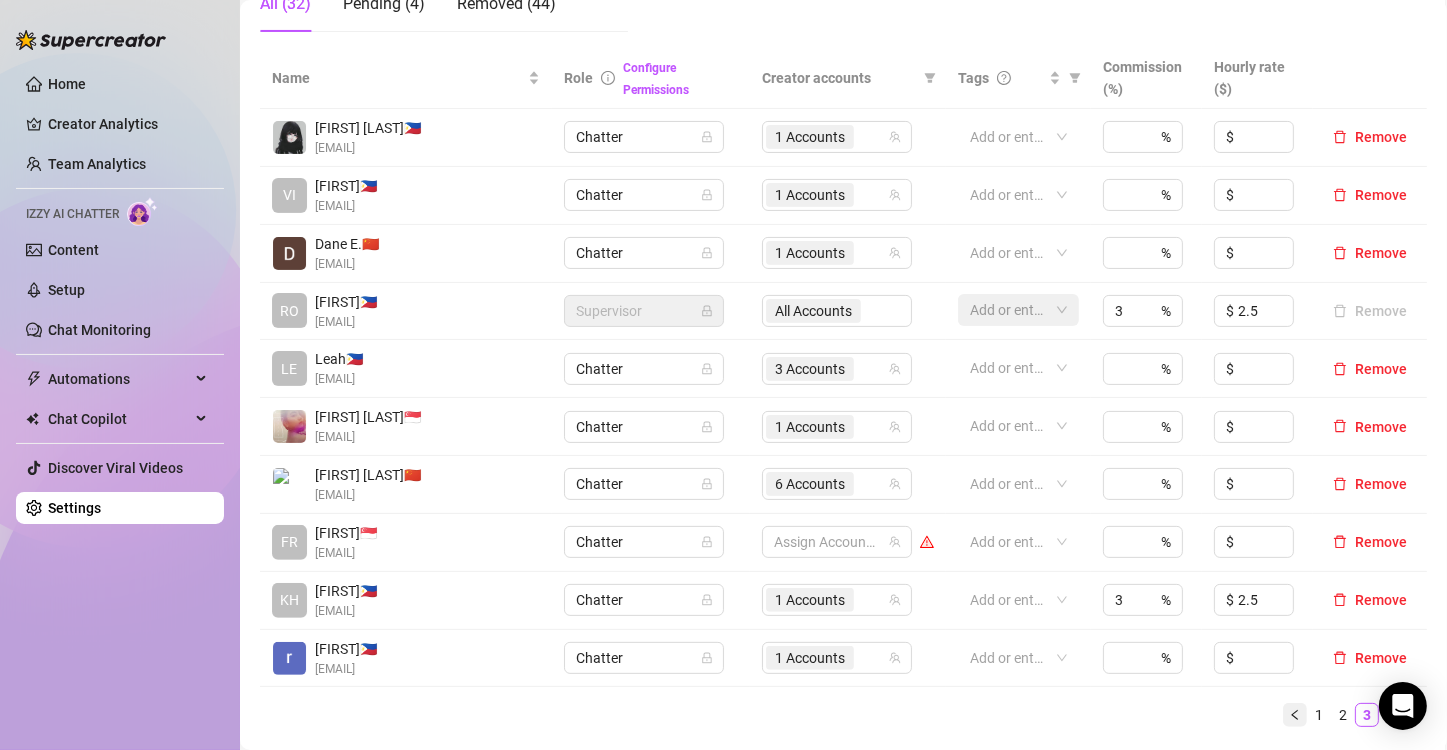click 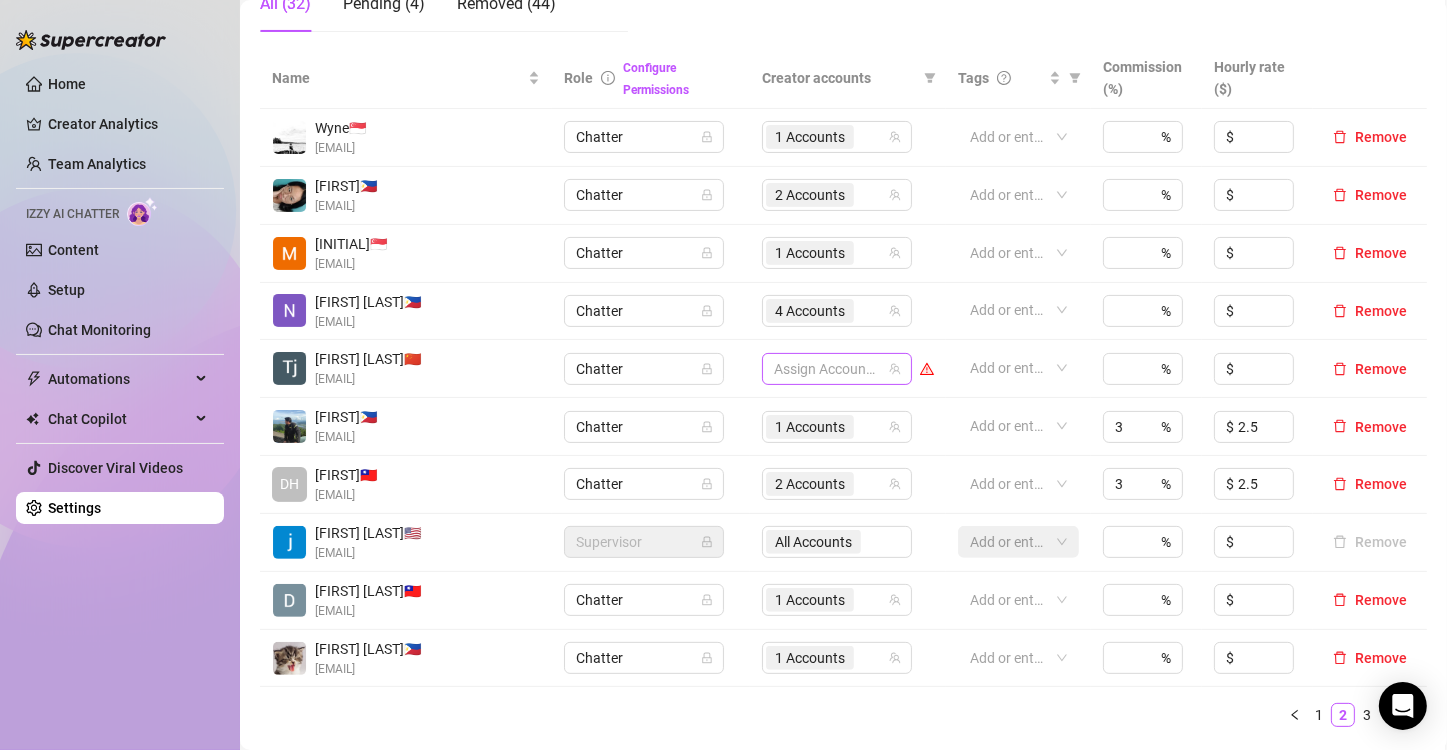 click at bounding box center [826, 369] 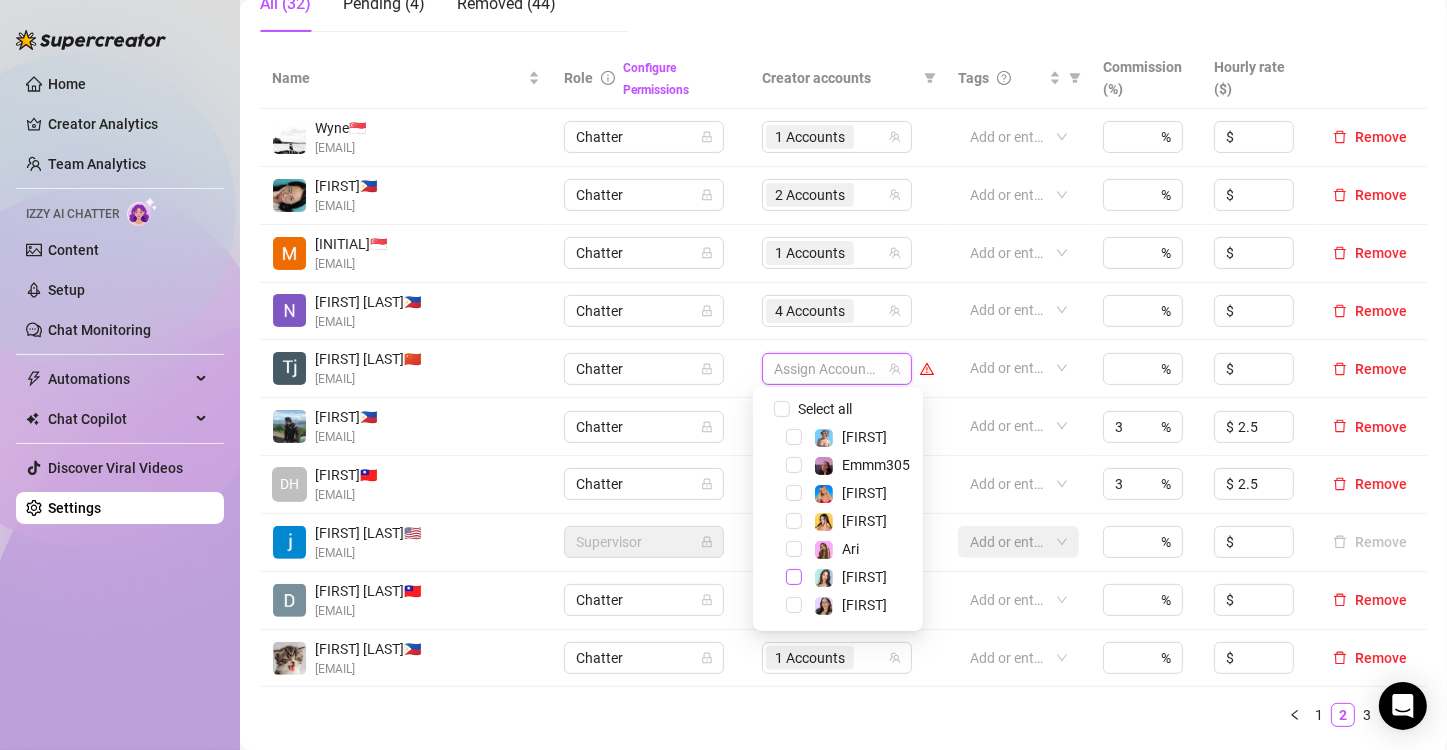click at bounding box center (794, 577) 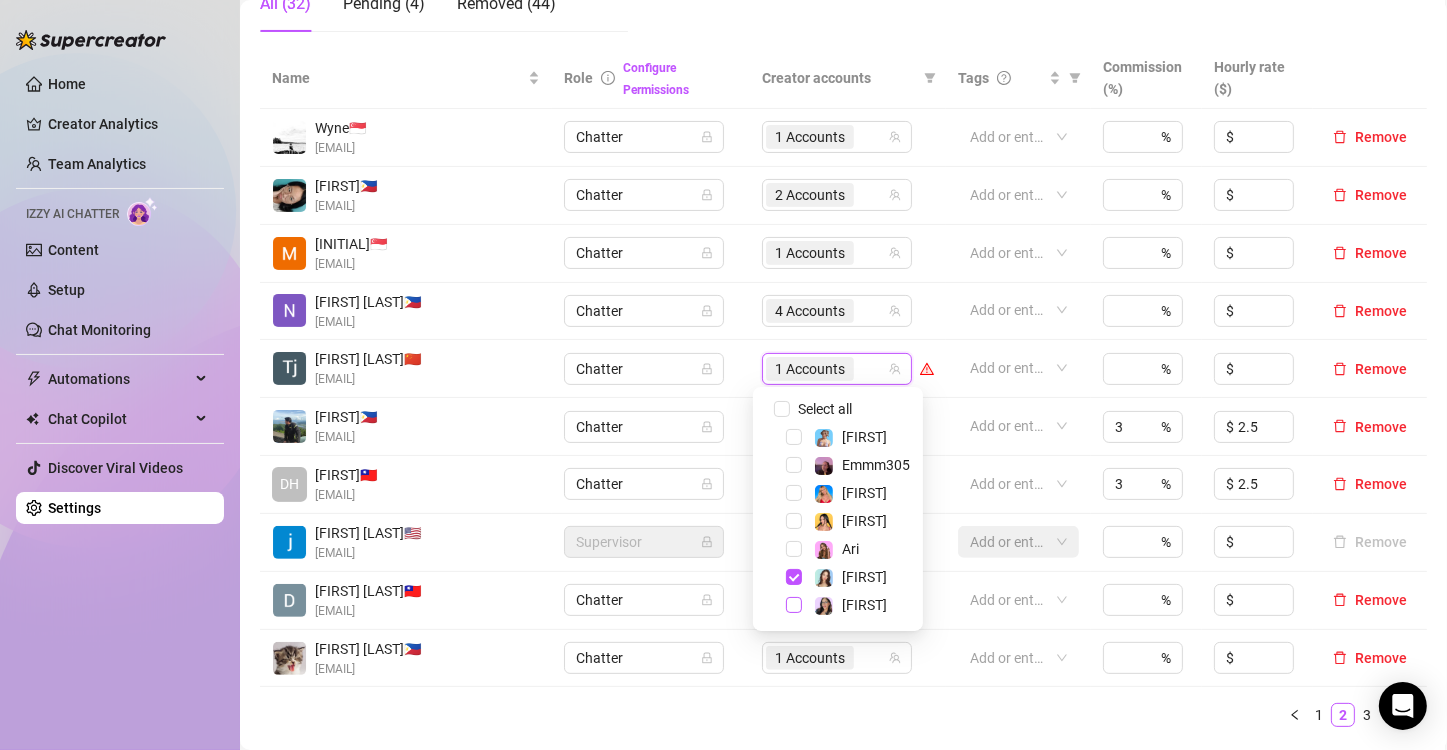 click at bounding box center (794, 605) 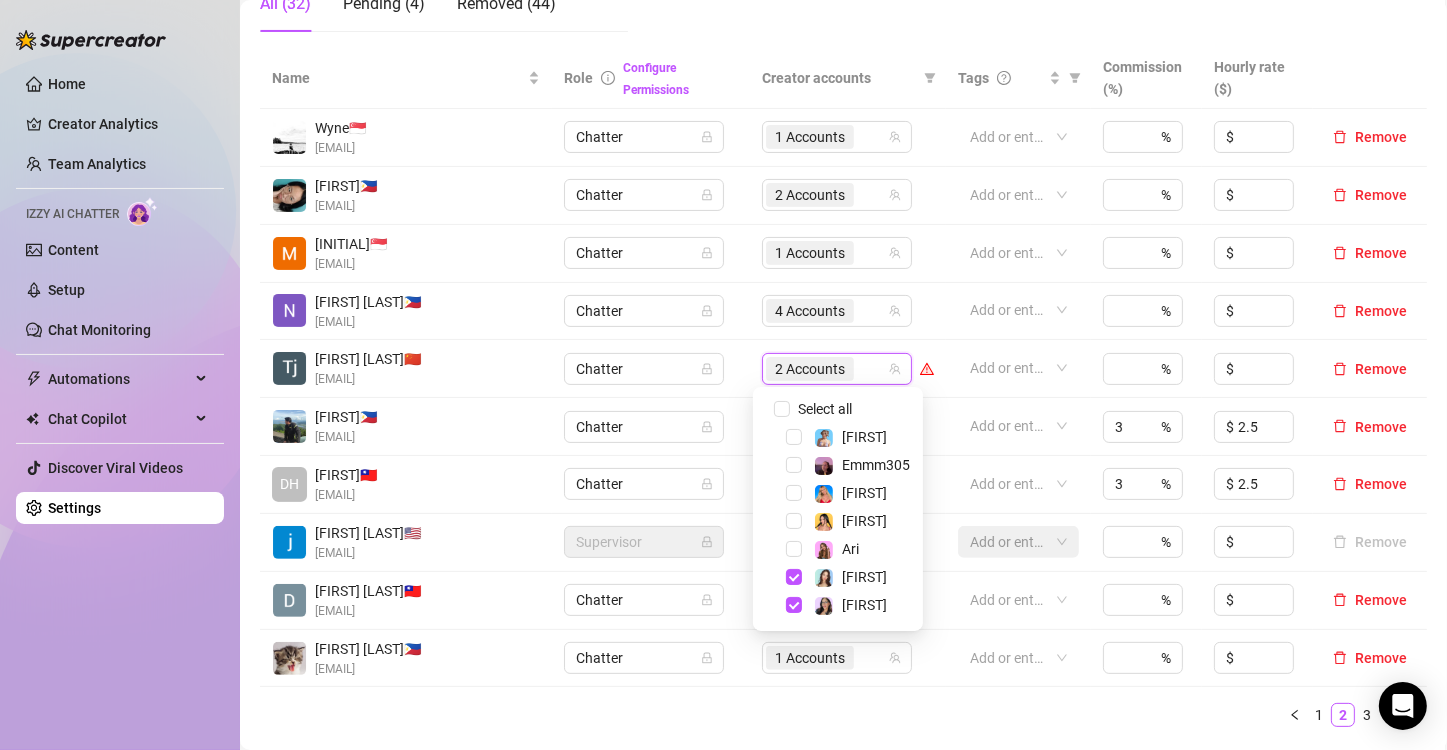 click on "1 2 3 4" at bounding box center [843, 715] 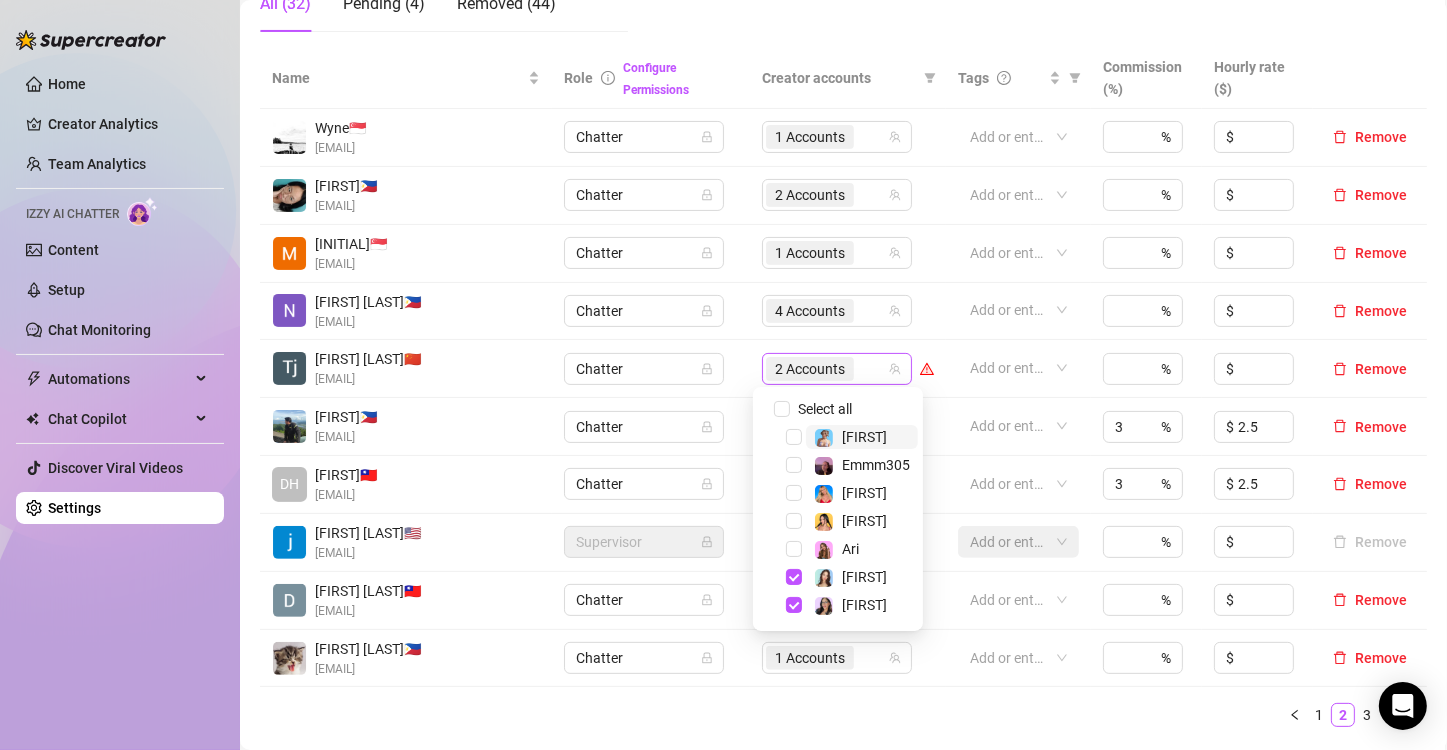 click on "2 Accounts" at bounding box center [810, 369] 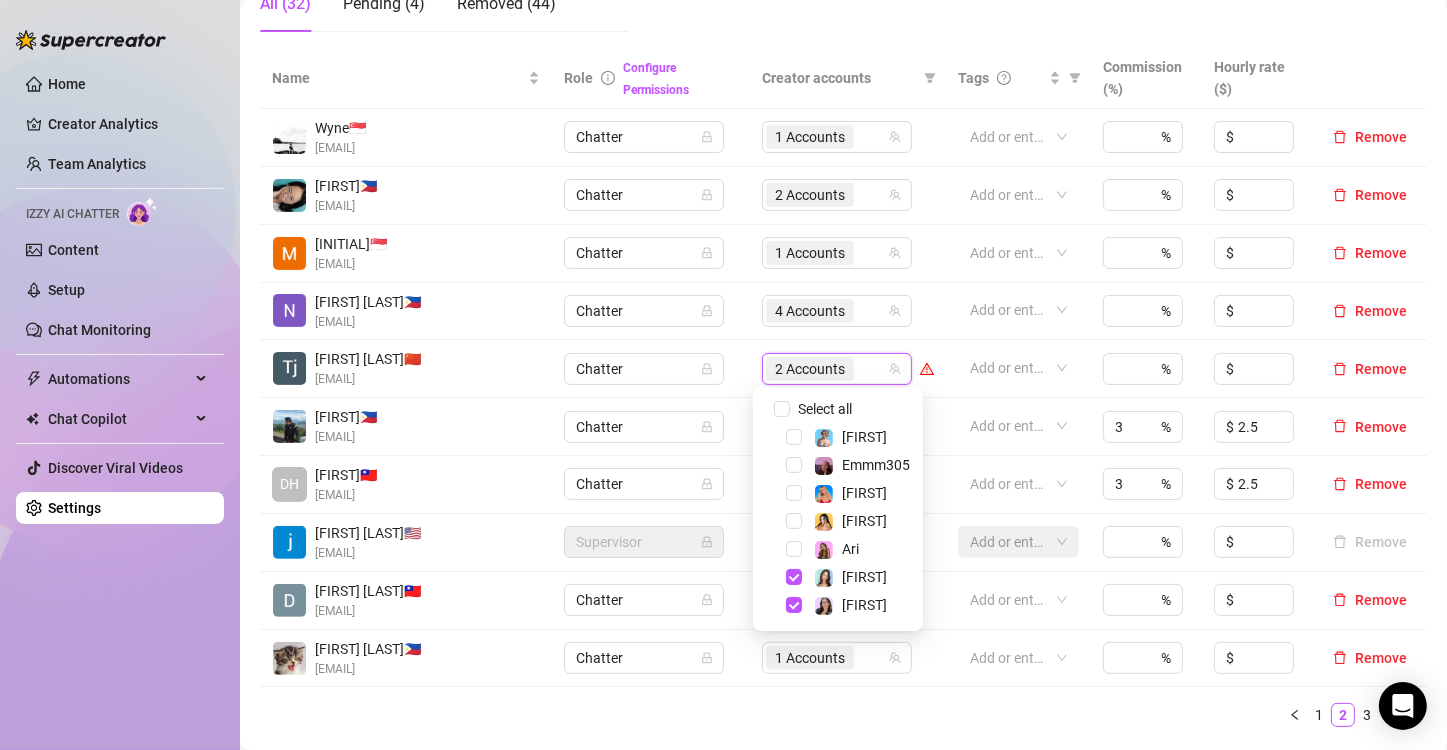 click on "1 2 3 4" at bounding box center [843, 715] 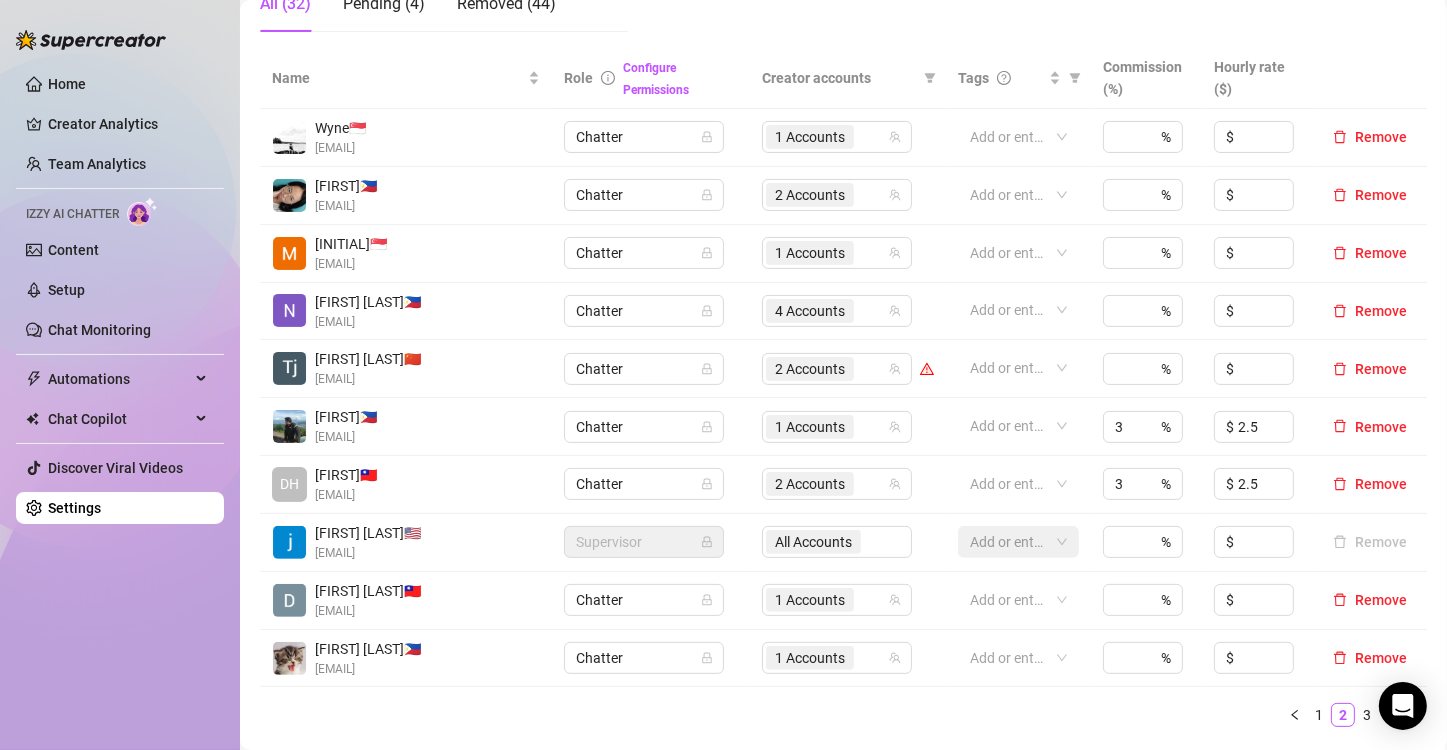 scroll, scrollTop: 500, scrollLeft: 0, axis: vertical 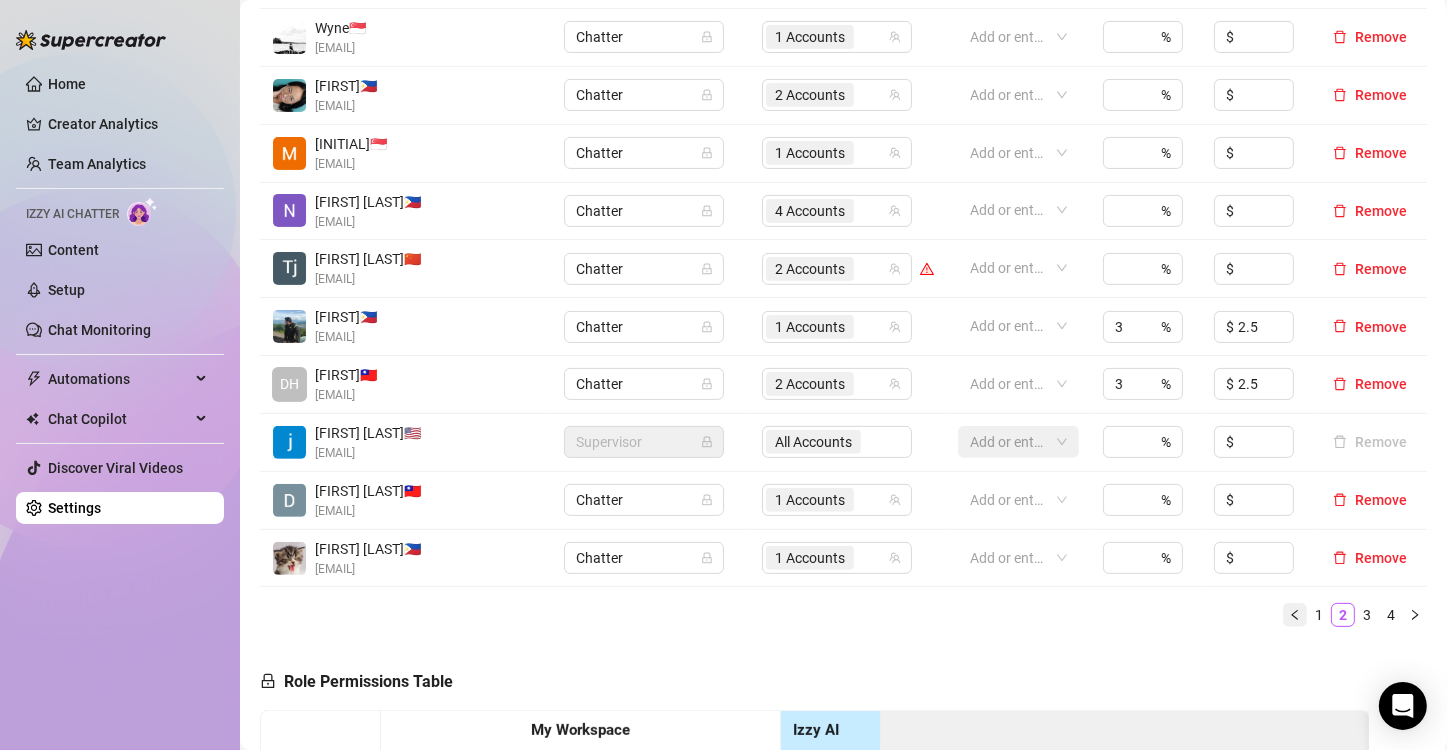 click at bounding box center [1295, 615] 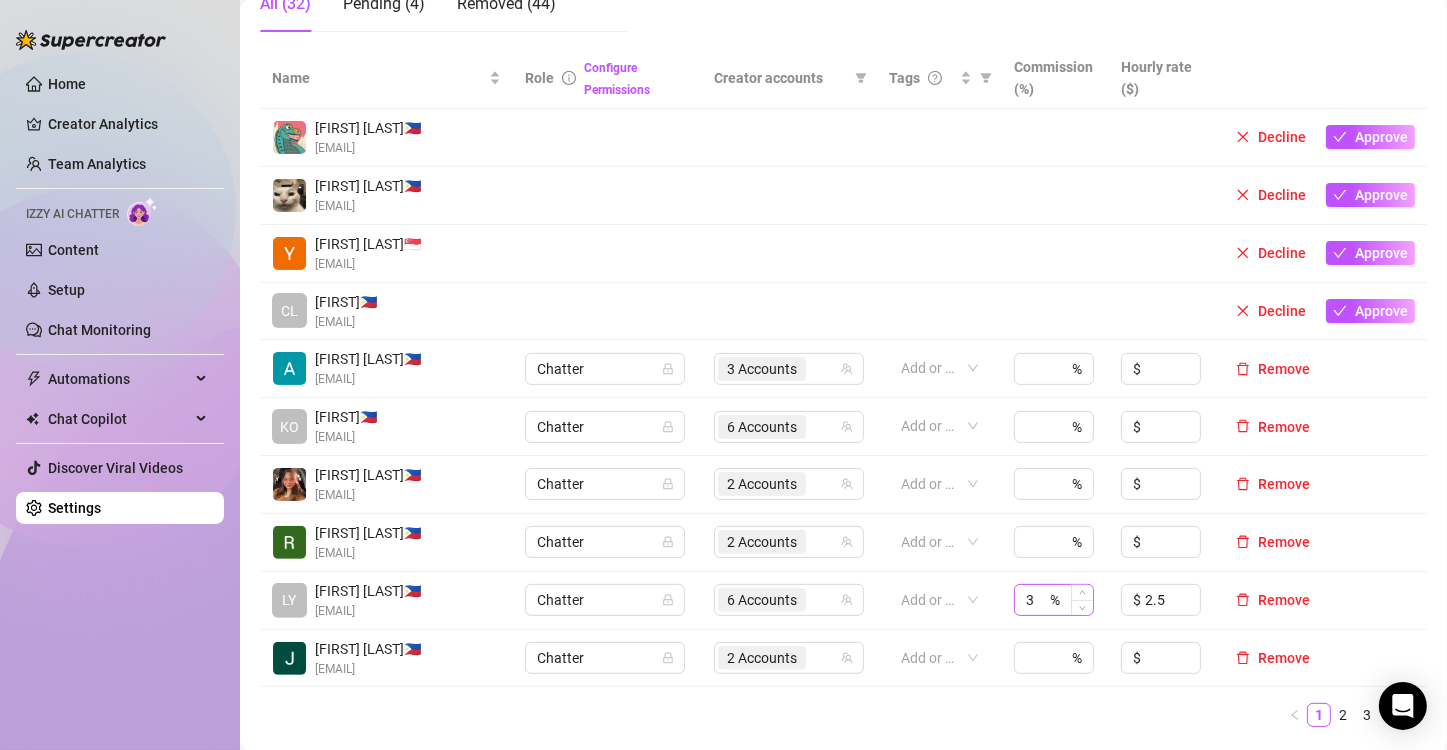 scroll, scrollTop: 500, scrollLeft: 0, axis: vertical 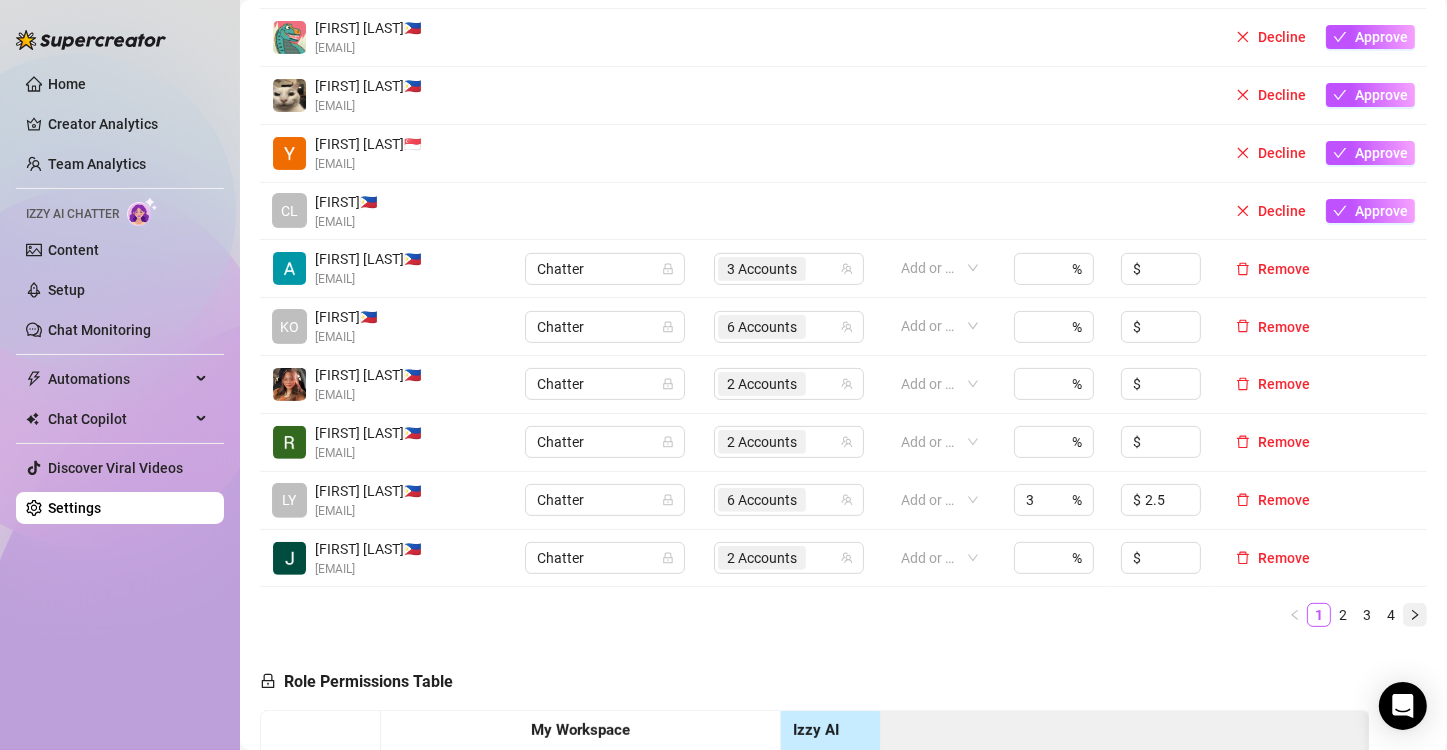 click 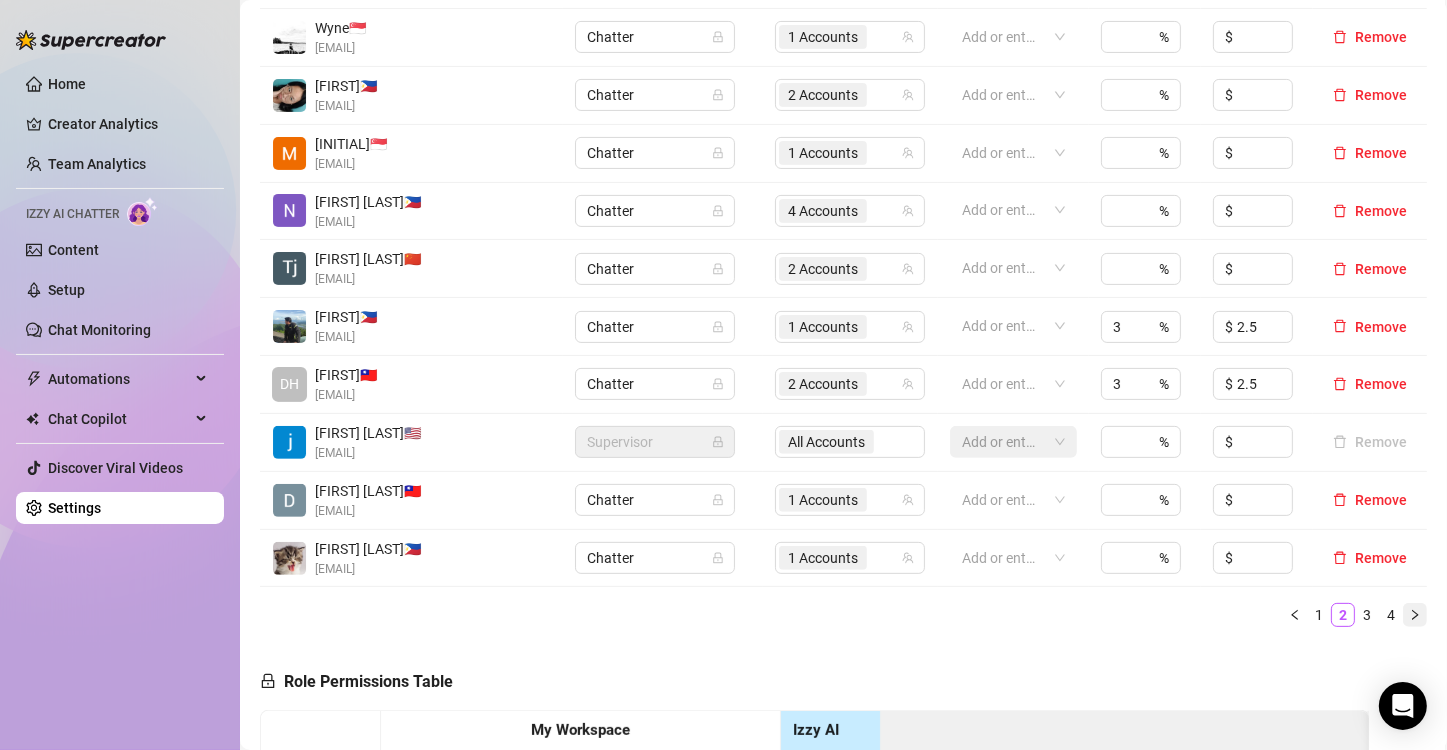 click 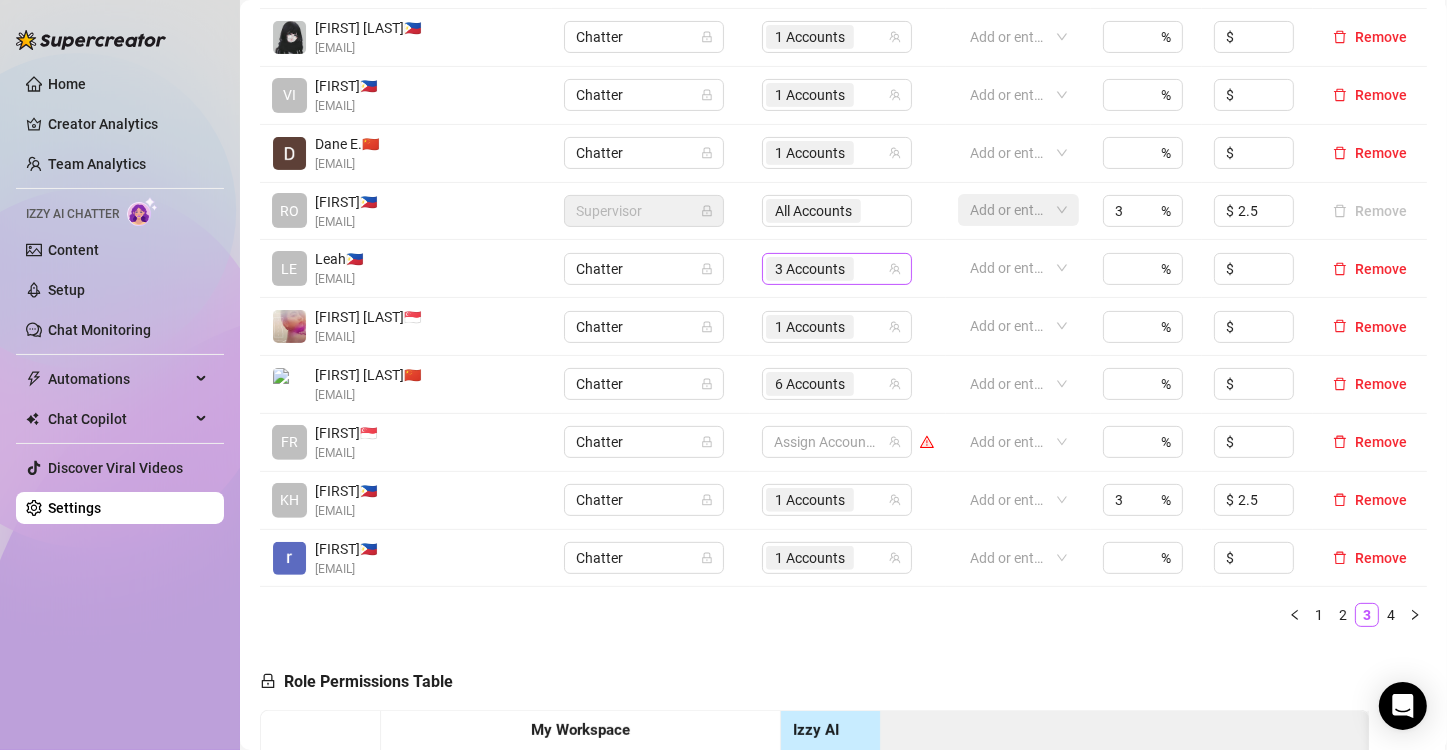 click on "3 Accounts" at bounding box center (810, 269) 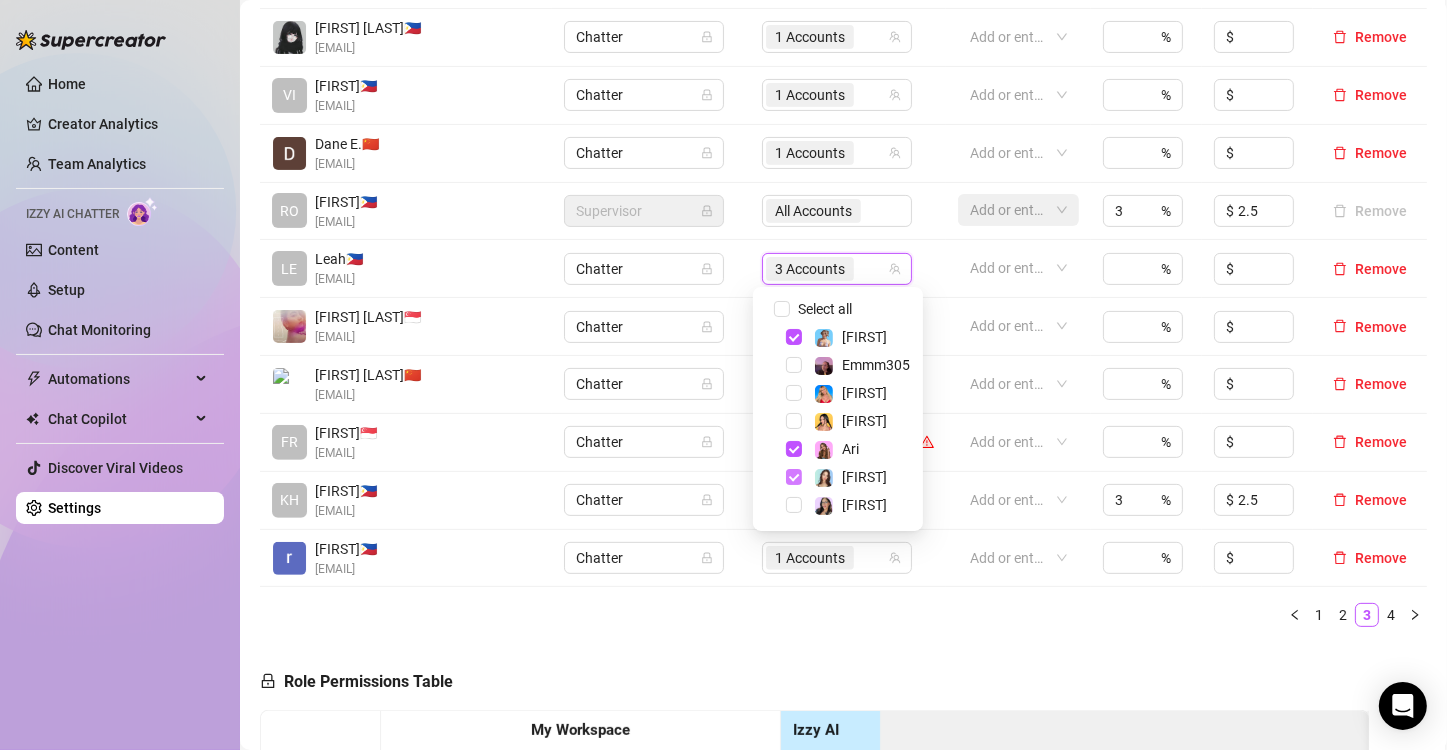 click at bounding box center (794, 477) 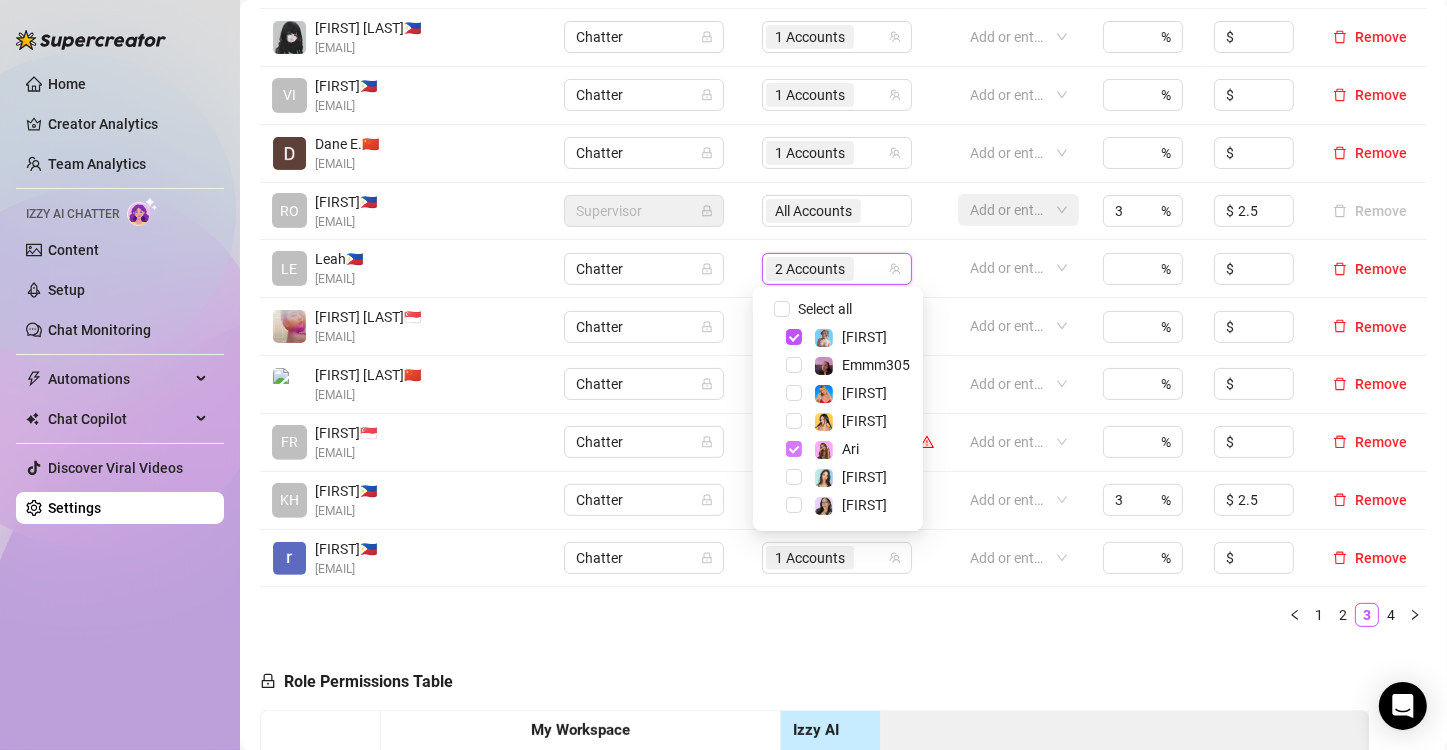click at bounding box center (794, 449) 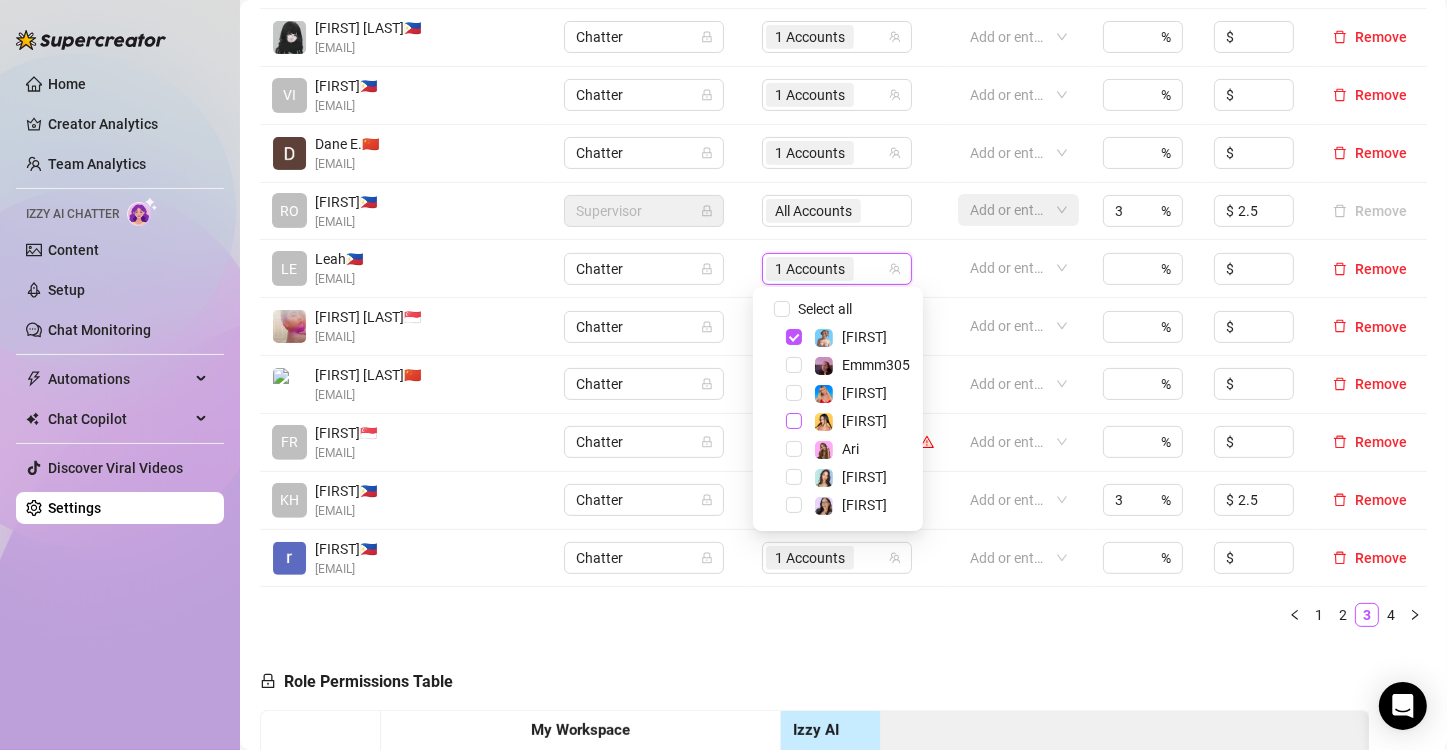click at bounding box center (794, 421) 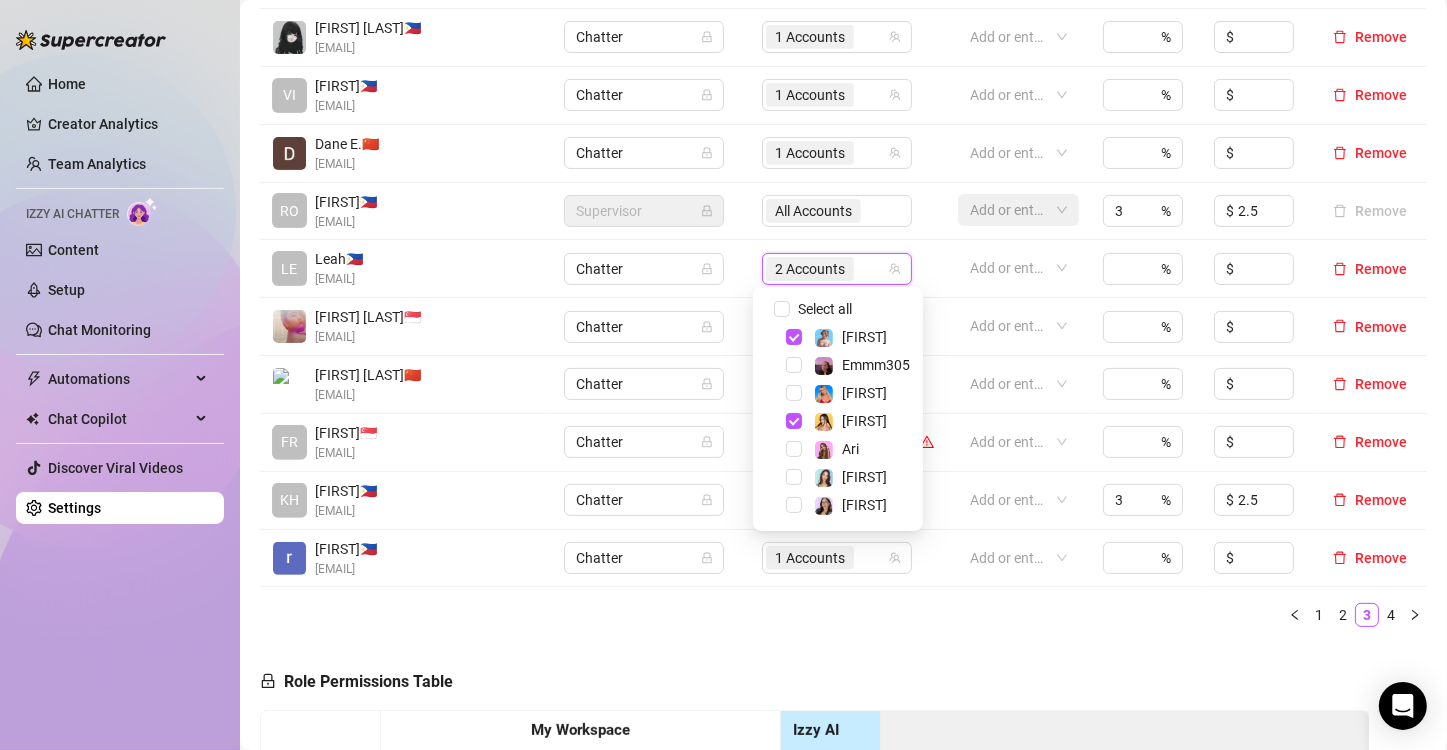 click on "Name Role Configure Permissions Creator accounts Tags Commission (%) Hourly rate ($) Cris N.  [COUNTRY] [EMAIL] Chatter 1 Accounts     Add or enter new % $ Remove VI Vince  [COUNTRY] [EMAIL] Chatter 1 Accounts     Add or enter new % $ Remove Dane E.  [COUNTRY] [EMAIL] Chatter 1 Accounts     Add or enter new % $ Remove RO Roseyln  [COUNTRY] [EMAIL] Supervisor All Accounts     Add or enter new 3 % $ 2.5 Remove LE Leah  [COUNTRY] [EMAIL] Chatter 2 Accounts     Add or enter new % $ Remove Shahani V.  [COUNTRY] [EMAIL] Chatter 1 Accounts     Add or enter new % $ Remove Paul J.  [COUNTRY] [EMAIL] Chatter 6 Accounts     Add or enter new % $ Remove FR Frances  [COUNTRY] [EMAIL] Chatter   Assign Accounts   Add or enter new % $ Remove KH Khristine  [COUNTRY] [EMAIL] Chatter 1 Accounts     Add or enter new 3 % $ 2.5 Remove rhazzel   %" at bounding box center (843, 295) 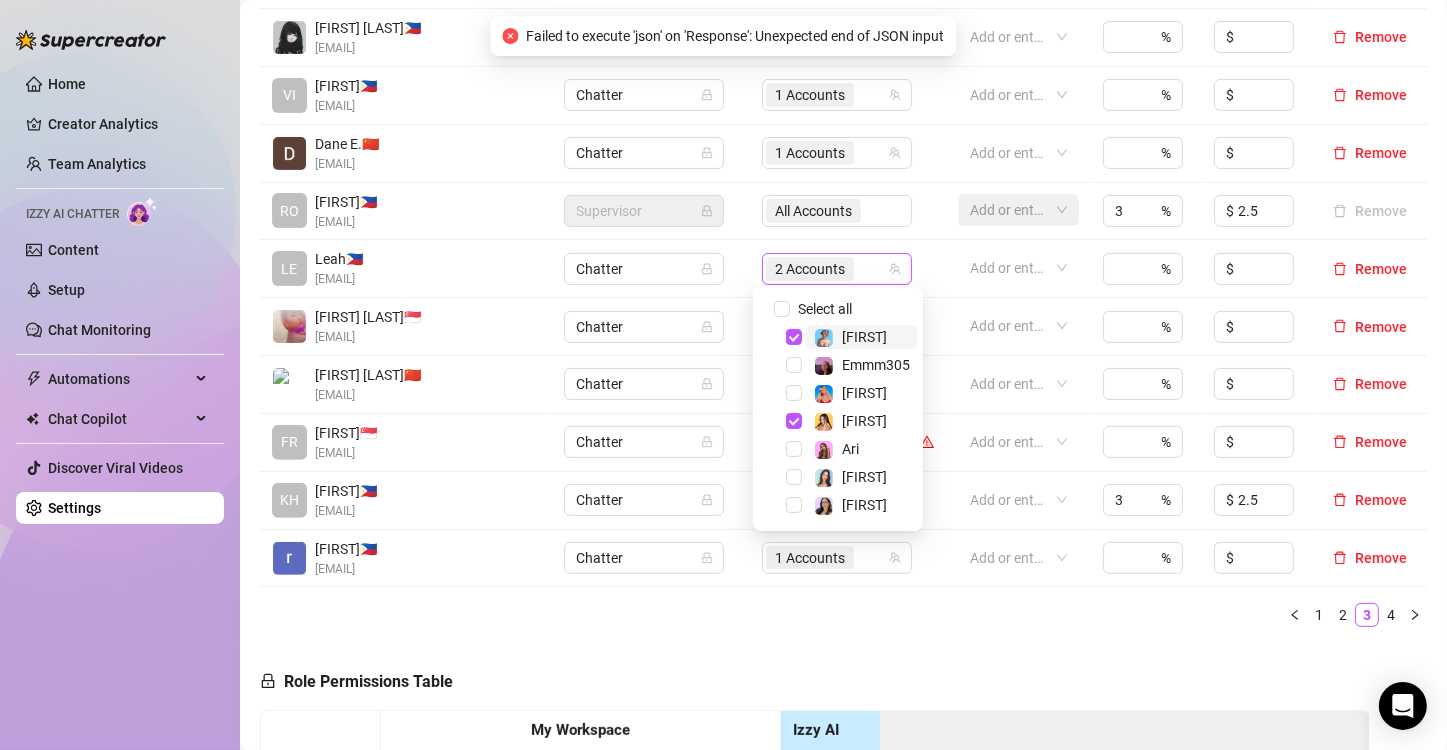 click on "2 Accounts" at bounding box center [810, 269] 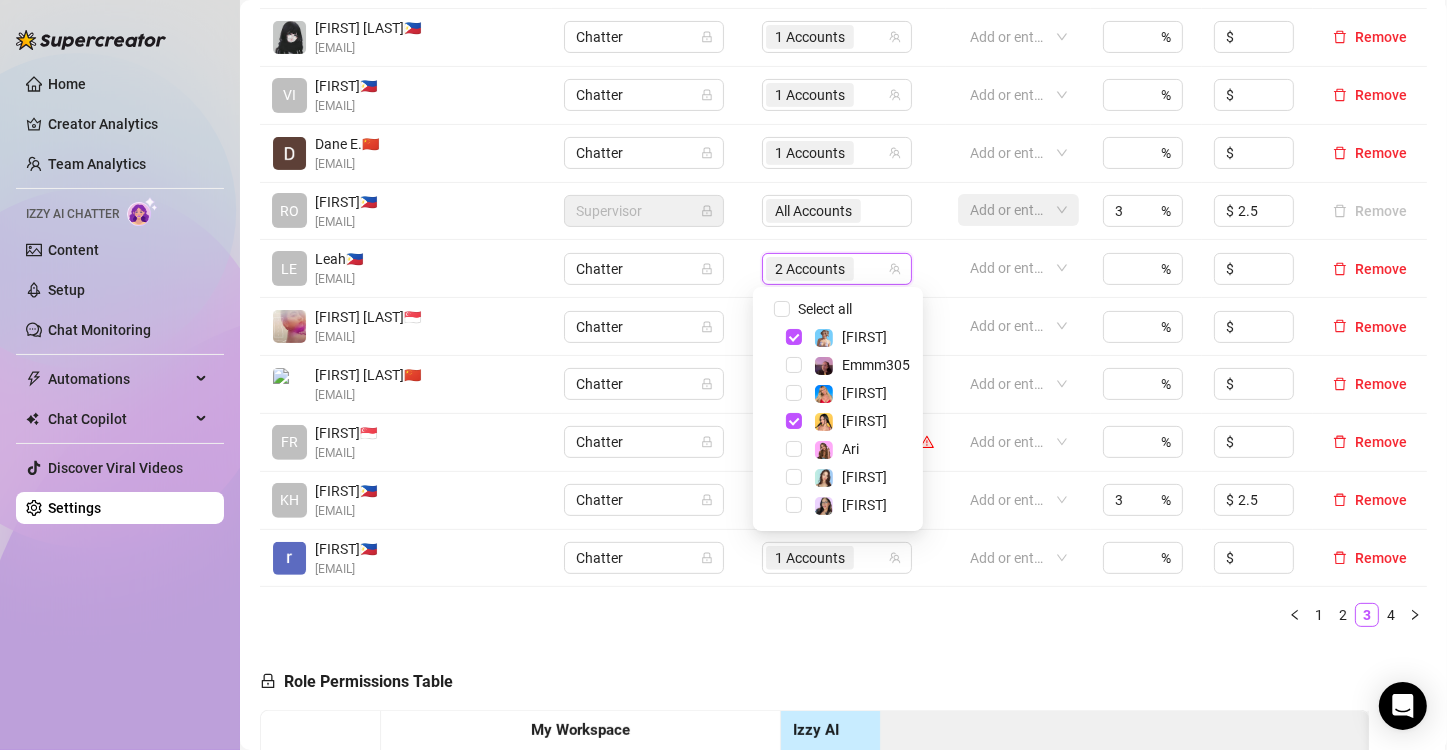 click on "Role Permissions Table Role My Workspace Izzy AI OnlyFans Side Menu OnlyFans Chat Page OnlyFans Account Settings OnlyFans Statements Page Analytics Dashboard Automations Team Management Workspace Settings & Billing Manually Start / Pause Bank Collections (Lists) Disconnect Session Mass Message Mass Message Stats My Profile Notifications Your Cards Posts Promotions Queue Referrals Release Forms Statistics Story & Highlights Streaming Vault Chats Chat - Add New Media Account Fans and following General (Display) Messaging Notifications Privacy and safety Profile Social Media Story Streaming Subscription price and bundles Tracking Links Statements (Earnings) Chargebacks Earnings Statistics Payout Requests Referrals                                                                                     Chatter Account Manager Team Manager Supervisor Owner Analyst" at bounding box center (814, 917) 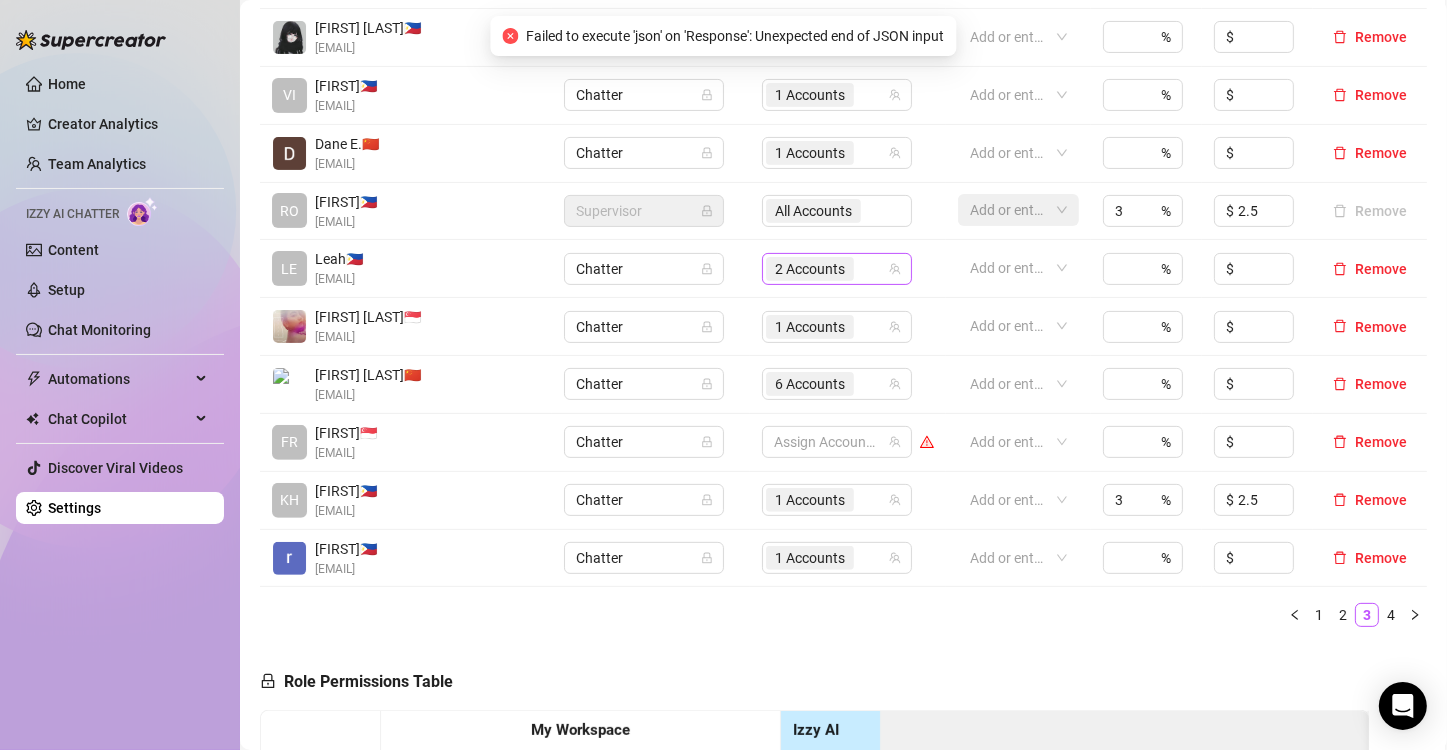 click on "2 Accounts" at bounding box center [810, 269] 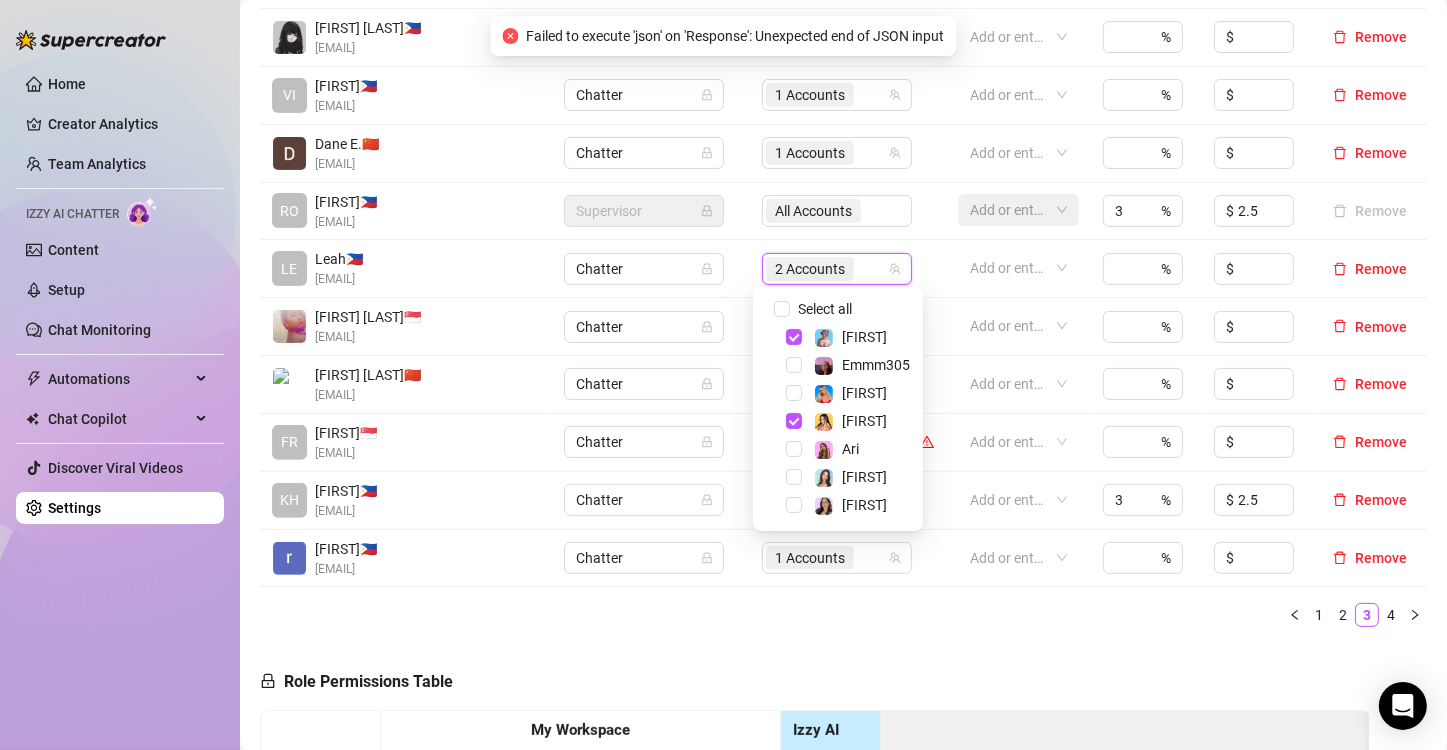 click on "Name Role Configure Permissions Creator accounts Tags Commission (%) Hourly rate ($) Cris N.  [COUNTRY] [EMAIL] Chatter 1 Accounts     Add or enter new % $ Remove VI Vince  [COUNTRY] [EMAIL] Chatter 1 Accounts     Add or enter new % $ Remove Dane E.  [COUNTRY] [EMAIL] Chatter 1 Accounts     Add or enter new % $ Remove RO Roseyln  [COUNTRY] [EMAIL] Supervisor All Accounts     Add or enter new 3 % $ 2.5 Remove LE Leah  [COUNTRY] [EMAIL] Chatter 2 Accounts     Add or enter new % $ Remove Shahani V.  [COUNTRY] [EMAIL] Chatter 1 Accounts     Add or enter new % $ Remove Paul J.  [COUNTRY] [EMAIL] Chatter 6 Accounts     Add or enter new % $ Remove FR Frances  [COUNTRY] [EMAIL] Chatter   Assign Accounts   Add or enter new % $ Remove KH Khristine  [COUNTRY] [EMAIL] Chatter 1 Accounts     Add or enter new 3 % $ 2.5 Remove rhazzel   %" at bounding box center [843, 295] 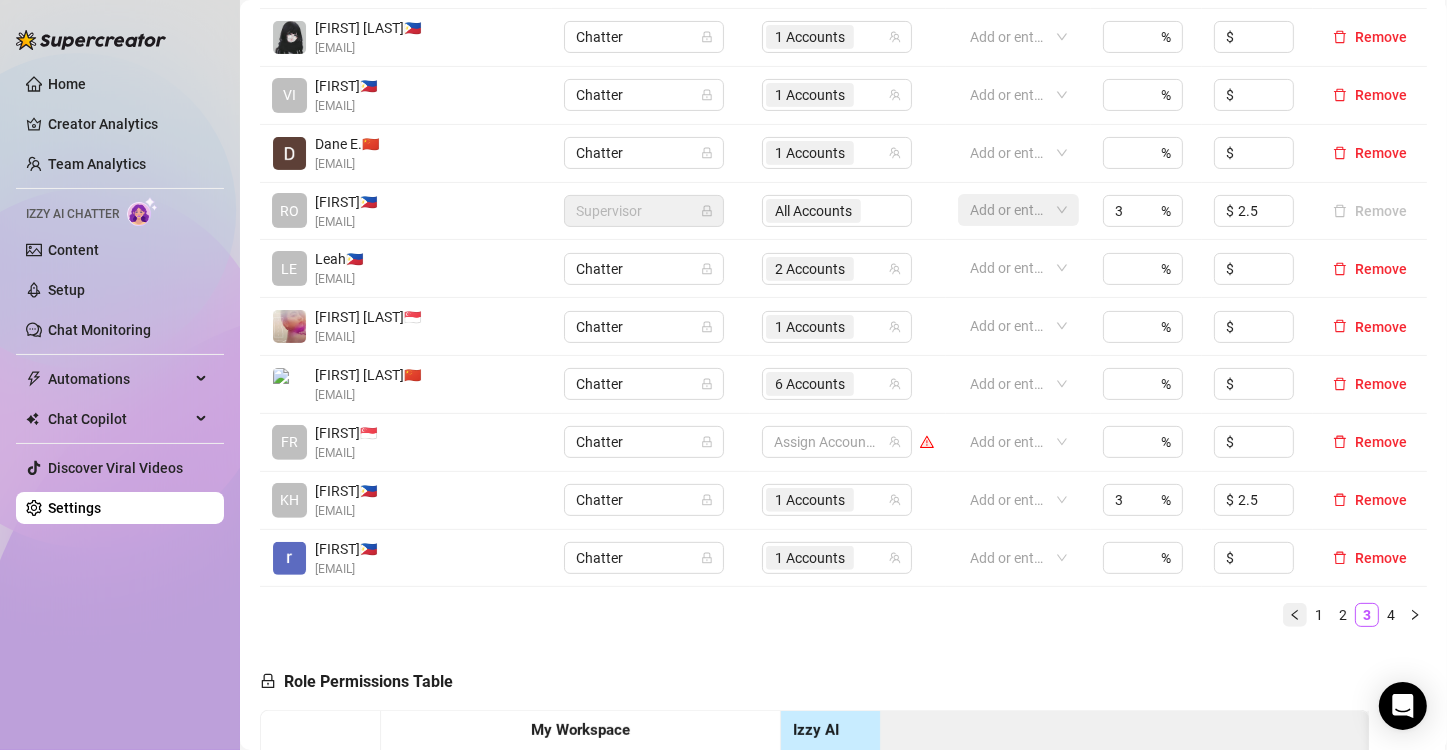 click 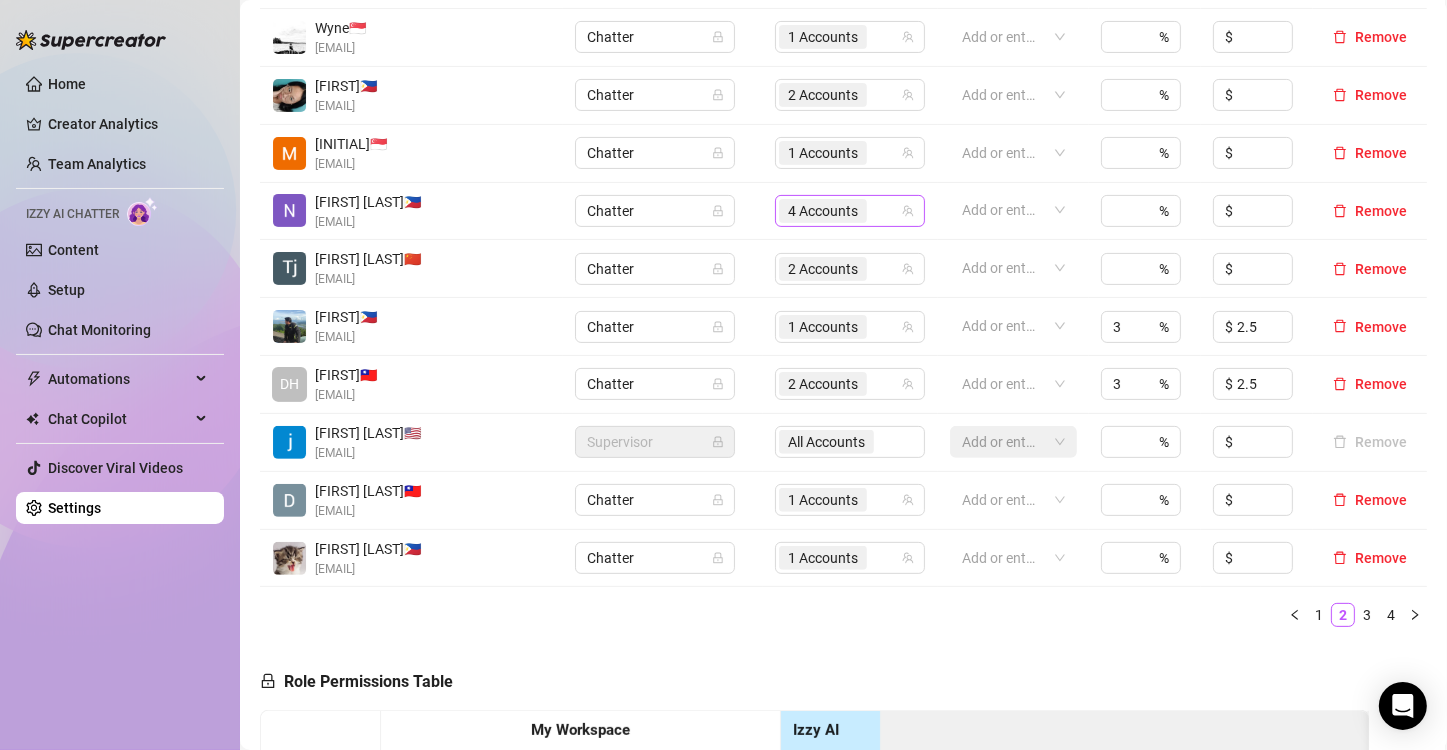 click on "4 Accounts" at bounding box center (823, 211) 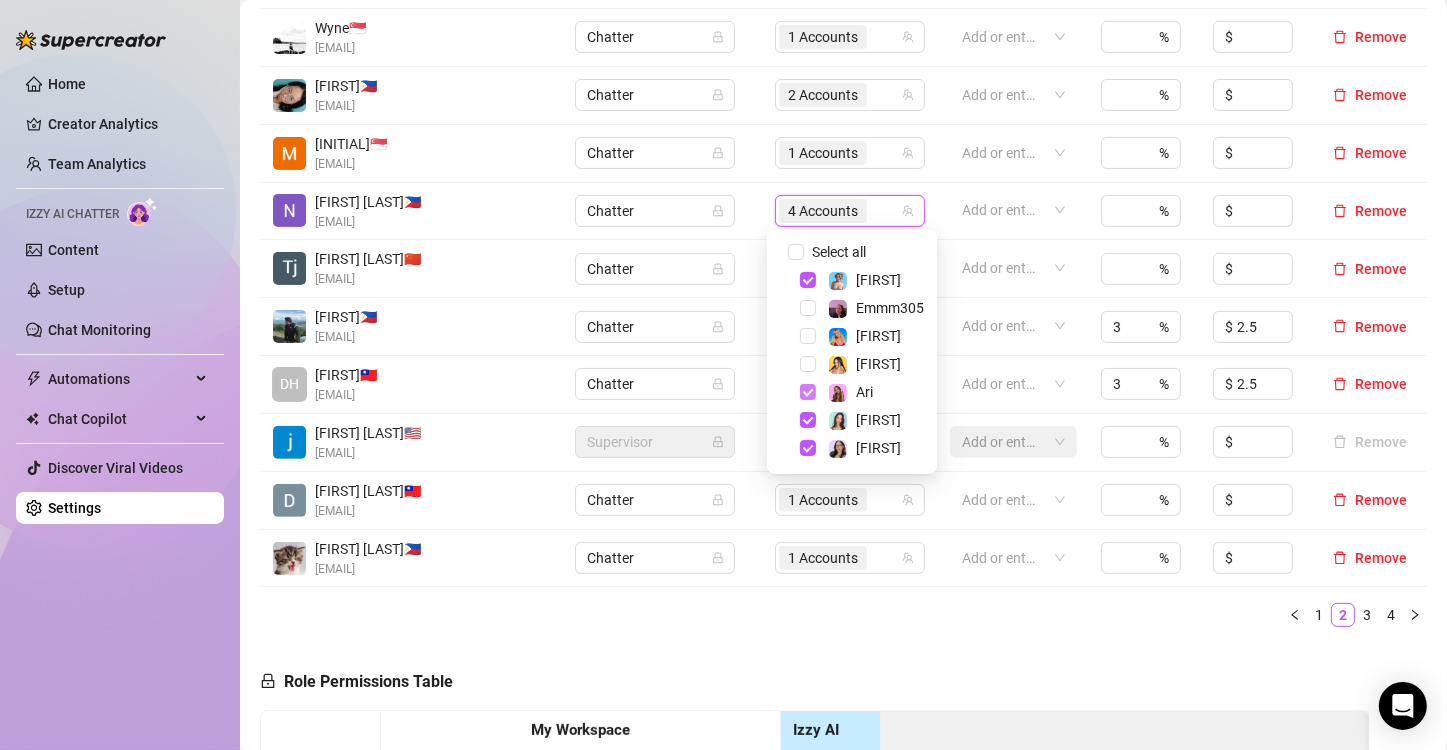 click at bounding box center [808, 392] 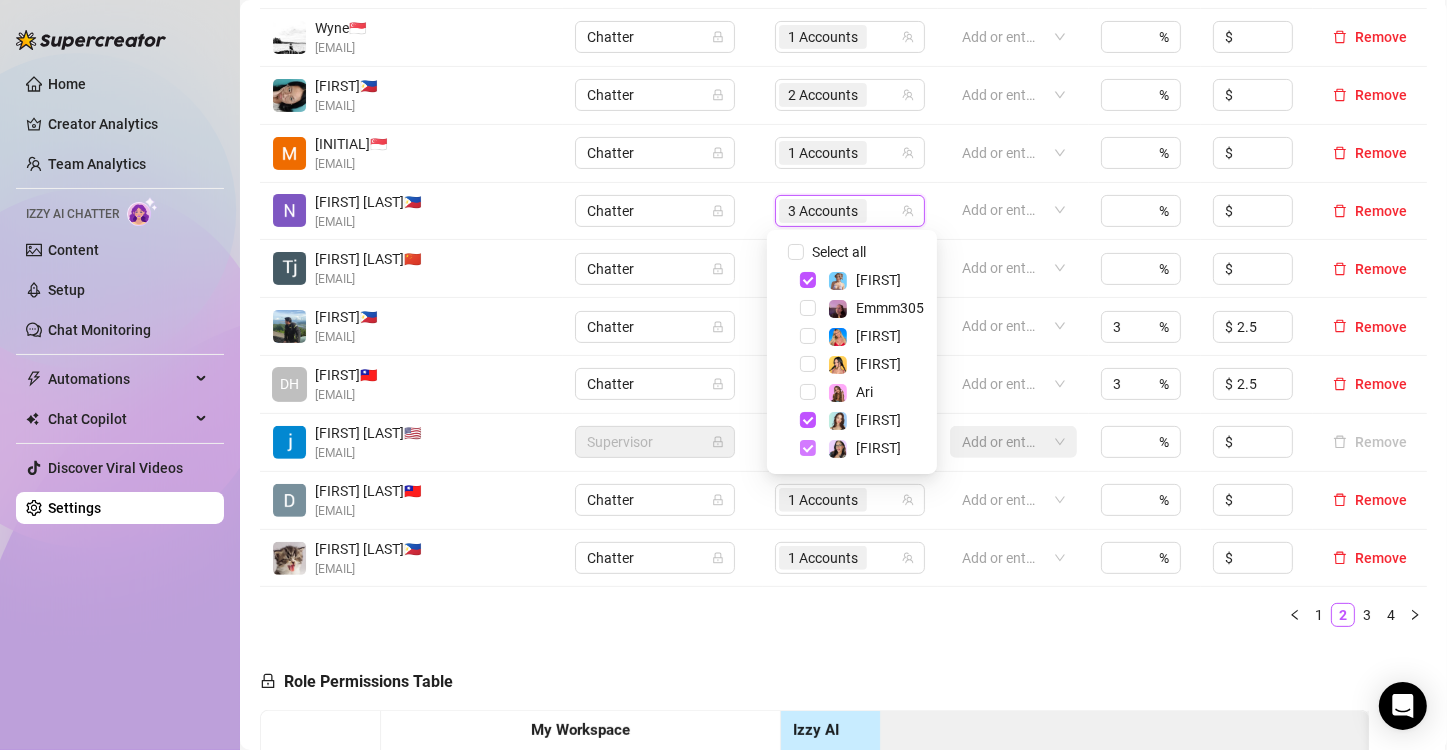click at bounding box center [808, 448] 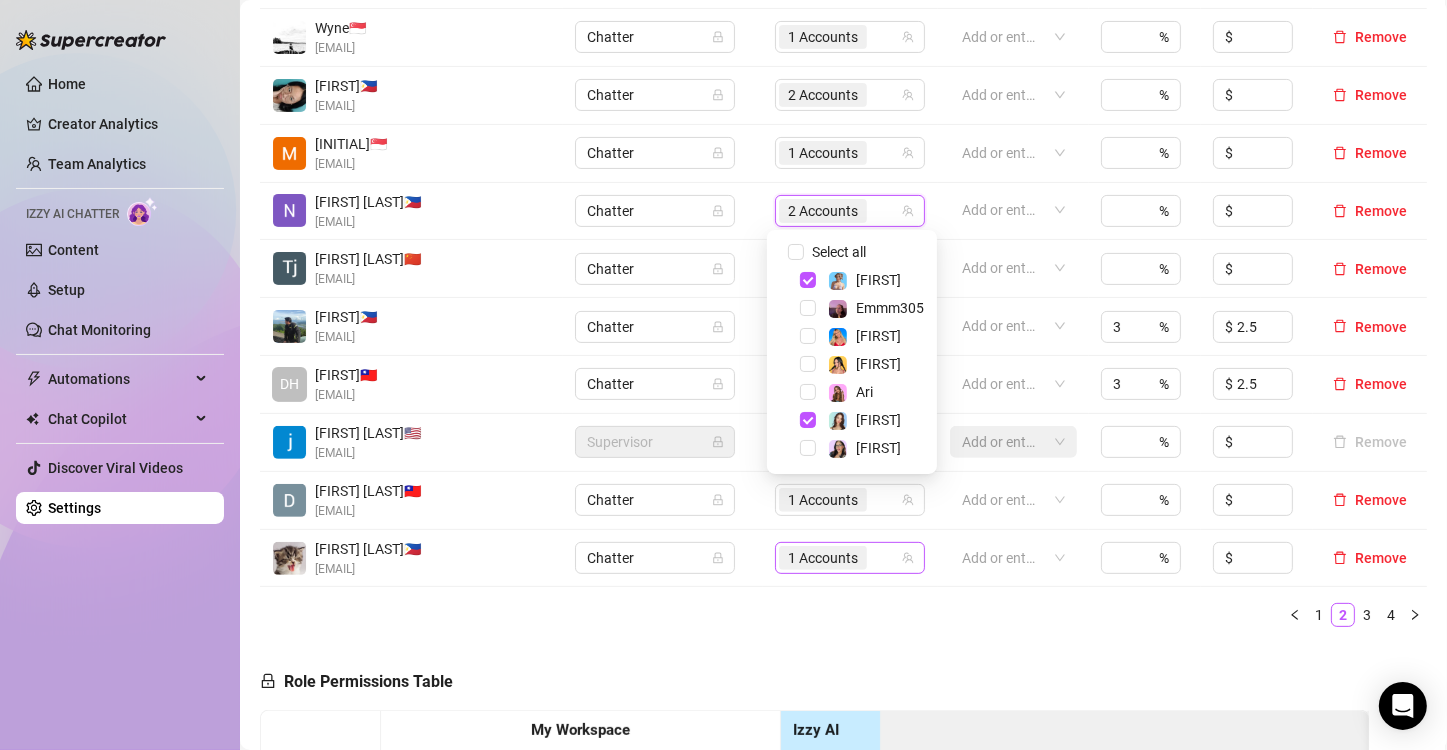 click on "Name Role Configure Permissions Creator accounts Tags Commission (%) Hourly rate ($) Wyne  [COUNTRY] [EMAIL] Chatter 1 Accounts     Add or enter new % $ Remove connie  [COUNTRY] [EMAIL] Chatter 2 Accounts     Add or enter new % $ Remove  T.  [COUNTRY] [EMAIL] Chatter 1 Accounts     Add or enter new % $ Remove Ninette J.  [COUNTRY] [EMAIL] Chatter 2 Accounts     Add or enter new % $ Remove Tj E.  [COUNTRY] [EMAIL] Chatter 2 Accounts     Add or enter new % $ Remove John  [COUNTRY] [EMAIL] Chatter 1 Accounts     Add or enter new 3 % $ 2.5 Remove DH Dhebby  [COUNTRY] [EMAIL] Chatter 2 Accounts     Add or enter new % $ Remove jocelyne e.  [COUNTRY] [EMAIL] Supervisor All Accounts     Add or enter new % $ Remove Dale J.  [COUNTRY] [EMAIL] Chatter 1 Accounts     Add or enter new % $ Remove Visita R.  [COUNTRY] [EMAIL] Chatter 1 Accounts     %" at bounding box center [843, 295] 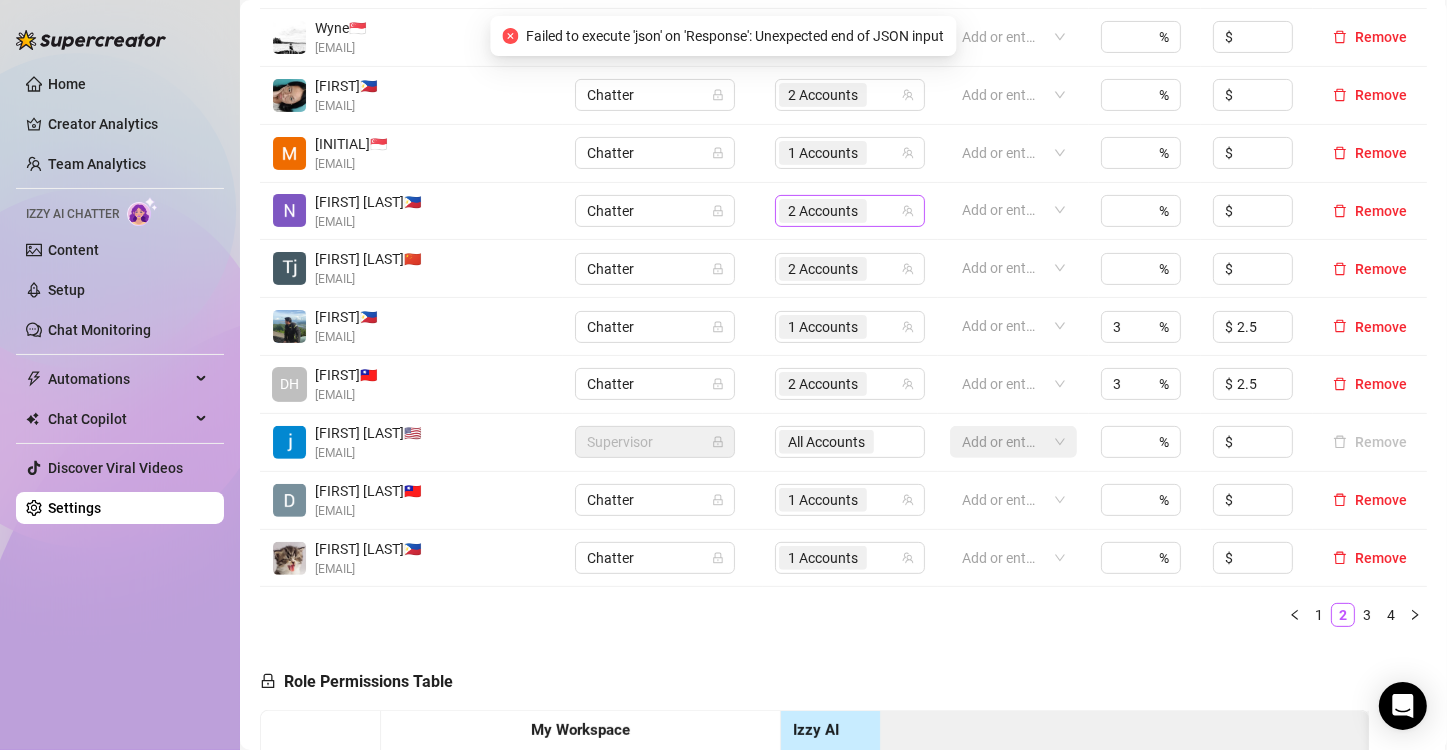 click on "2 Accounts" at bounding box center [823, 211] 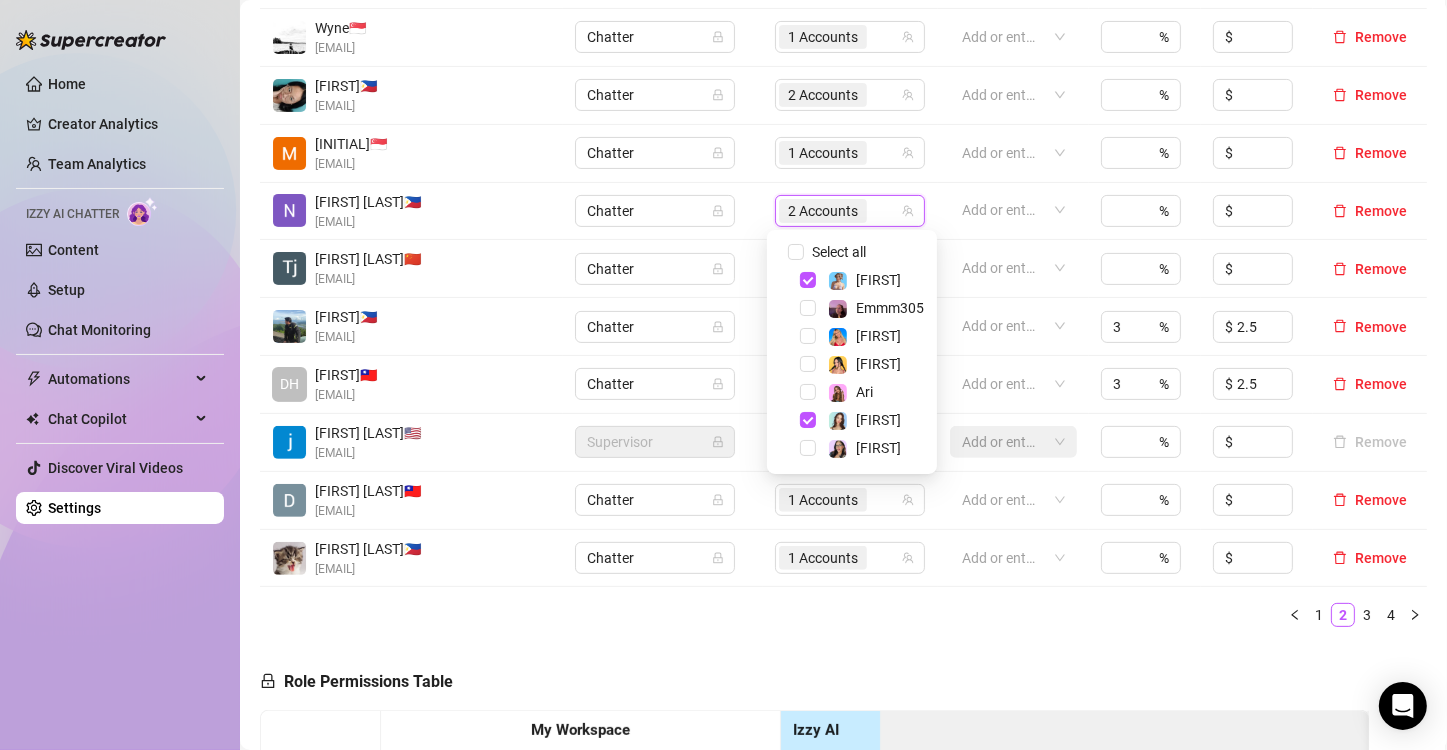 click on "Role Permissions Table Role My Workspace Izzy AI OnlyFans Side Menu OnlyFans Chat Page OnlyFans Account Settings OnlyFans Statements Page Analytics Dashboard Automations Team Management Workspace Settings & Billing Manually Start / Pause Bank Collections (Lists) Disconnect Session Mass Message Mass Message Stats My Profile Notifications Your Cards Posts Promotions Queue Referrals Release Forms Statistics Story & Highlights Streaming Vault Chats Chat - Add New Media Account Fans and following General (Display) Messaging Notifications Privacy and safety Profile Social Media Story Streaming Subscription price and bundles Tracking Links Statements (Earnings) Chargebacks Earnings Statistics Payout Requests Referrals                                                                                     Chatter Account Manager Team Manager Supervisor Owner Analyst" at bounding box center [814, 917] 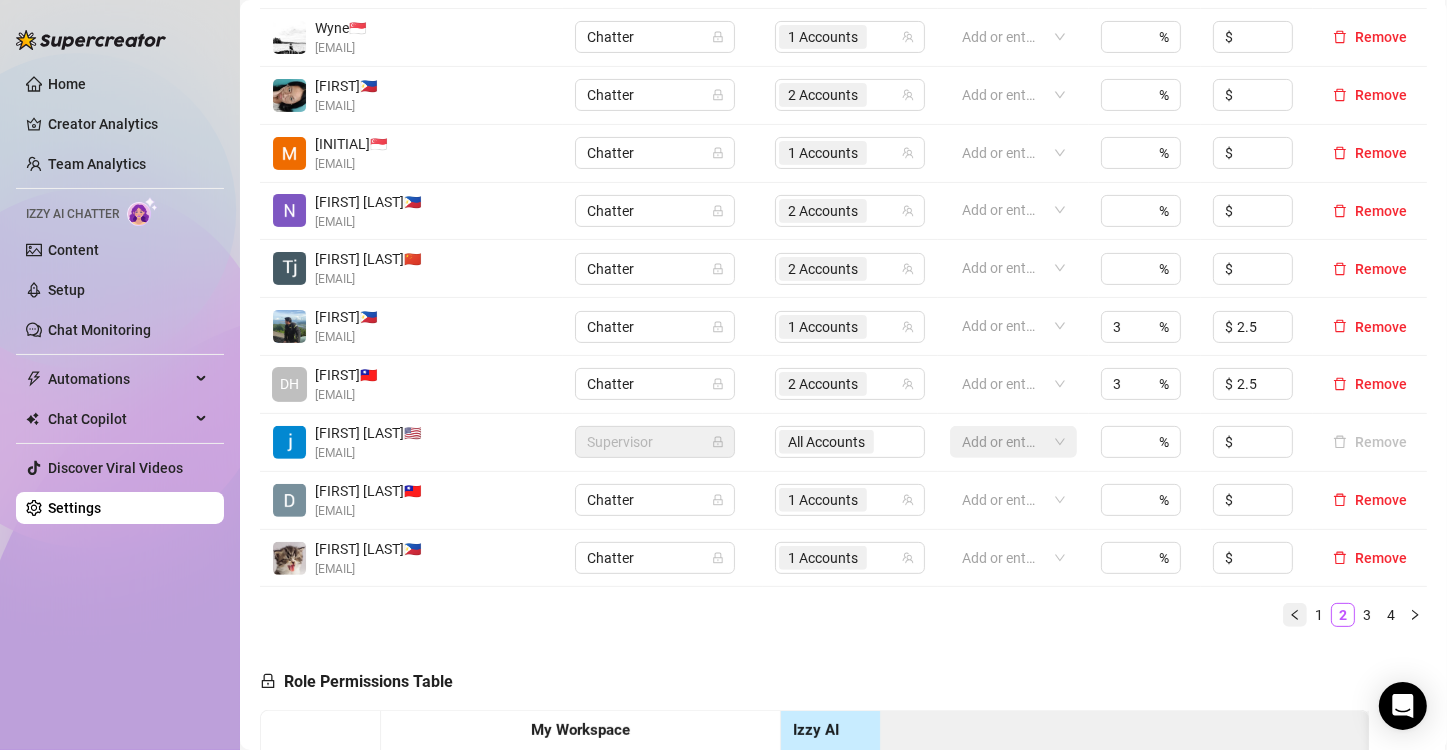 click at bounding box center [1295, 615] 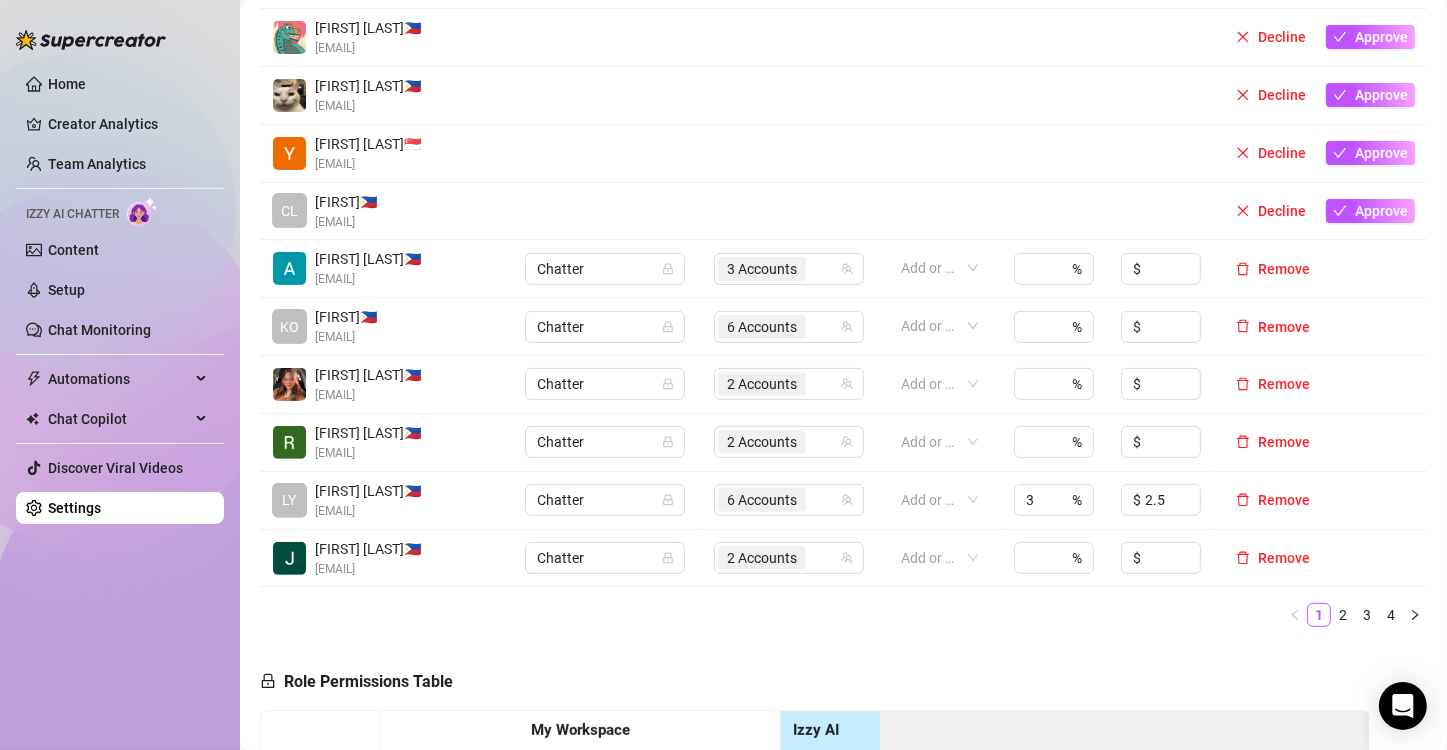 click on "Name Role Configure Permissions Creator accounts Tags Commission (%) Hourly rate ($) Lovely G.  [COUNTRY] [EMAIL] Decline Approve Vincent O.  [COUNTRY] [EMAIL] Decline Approve Yhaneena A.  [COUNTRY] [EMAIL] Decline Approve CL claire  [COUNTRY] [EMAIL] Decline Approve Ann R.  [COUNTRY] [EMAIL] Chatter 3 Accounts     Add or enter new % $ Remove KO Kobe  [COUNTRY] [EMAIL] Chatter 6 Accounts     Add or enter new % $ Remove Aliyah E.  [COUNTRY] [EMAIL] Chatter 2 Accounts     Add or enter new % $ Remove Riza J.  [COUNTRY] [EMAIL] Chatter 2 Accounts     Add or enter new % $ Remove LY lyka d.  [COUNTRY] [EMAIL] Chatter 6 Accounts     Add or enter new 3 % $ 2.5 Remove Jai M.  [COUNTRY] [EMAIL] Chatter 2 Accounts     Add or enter new % $ Remove 1 2 3 4" at bounding box center (843, 295) 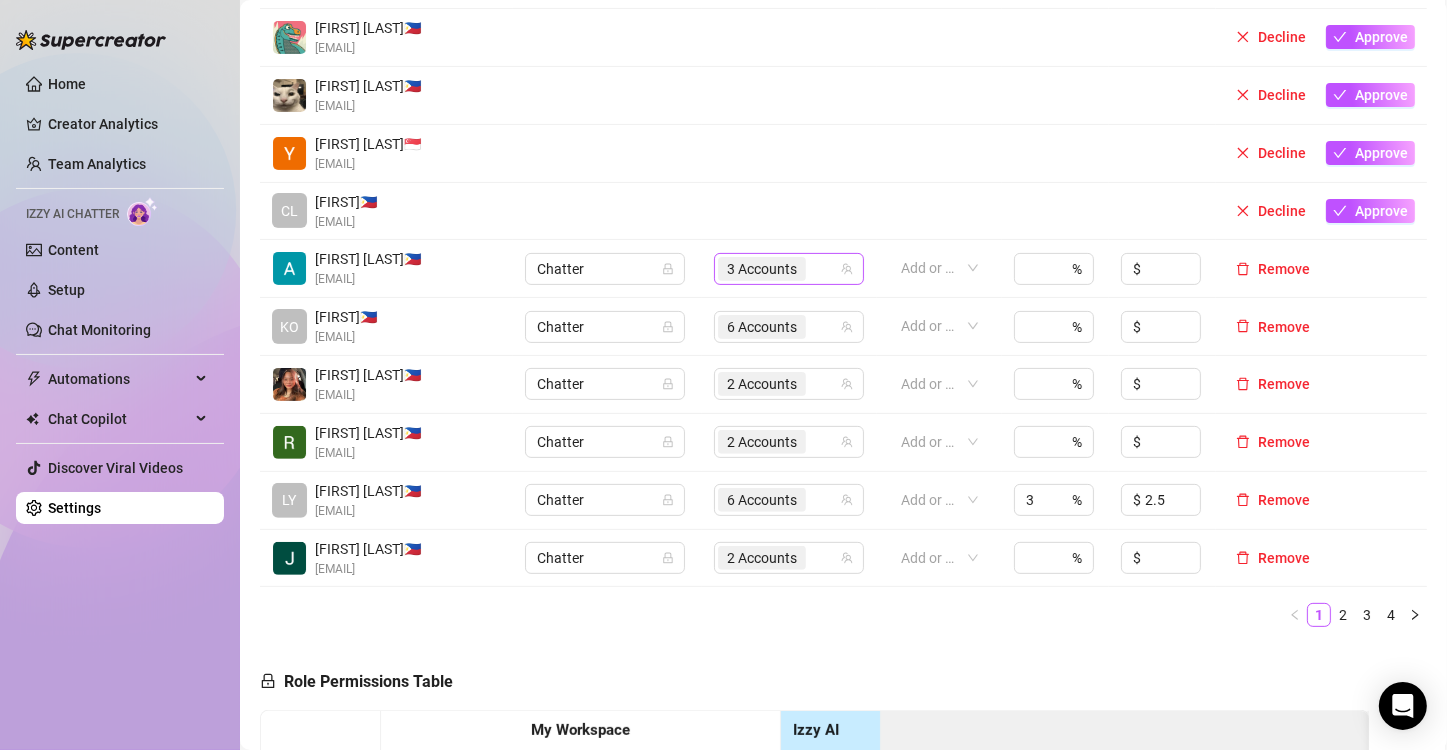 click on "3 Accounts" at bounding box center [762, 269] 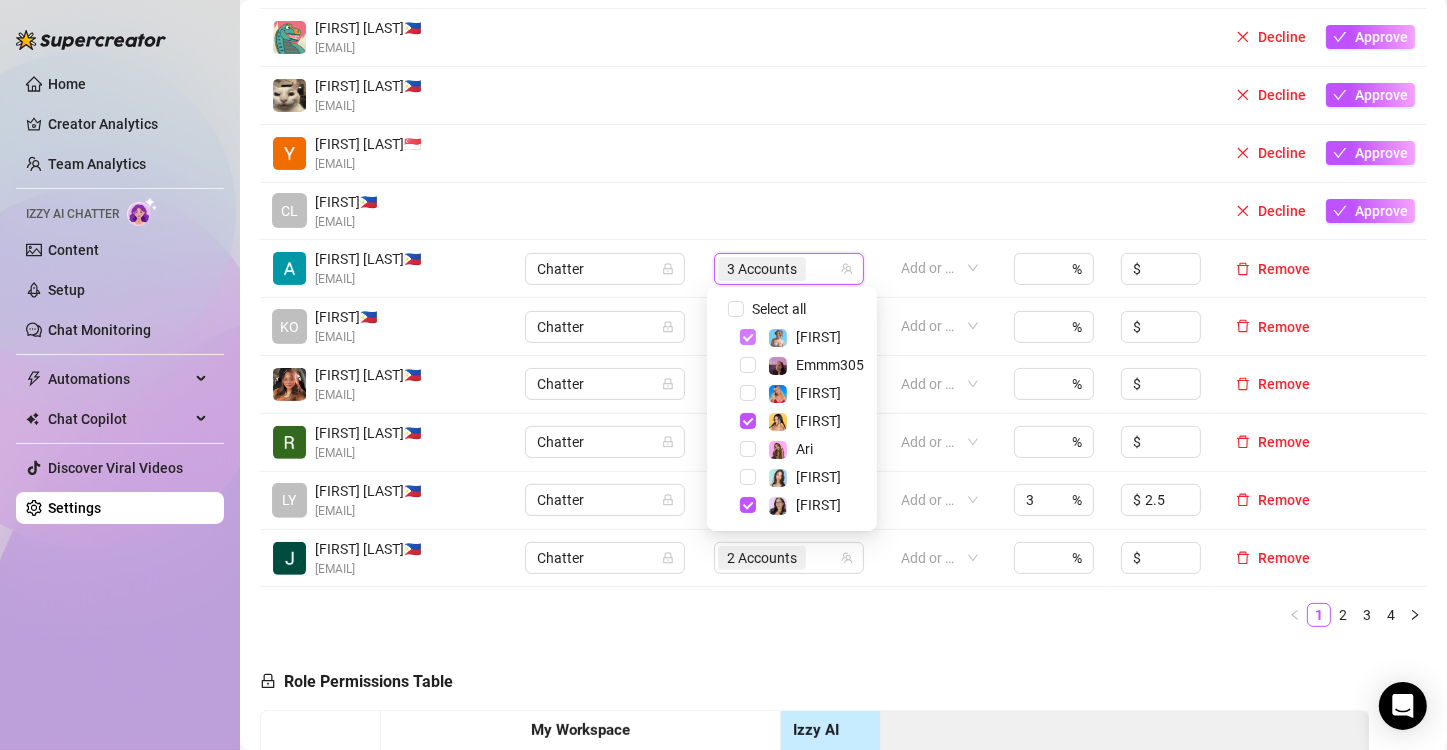 click at bounding box center (748, 337) 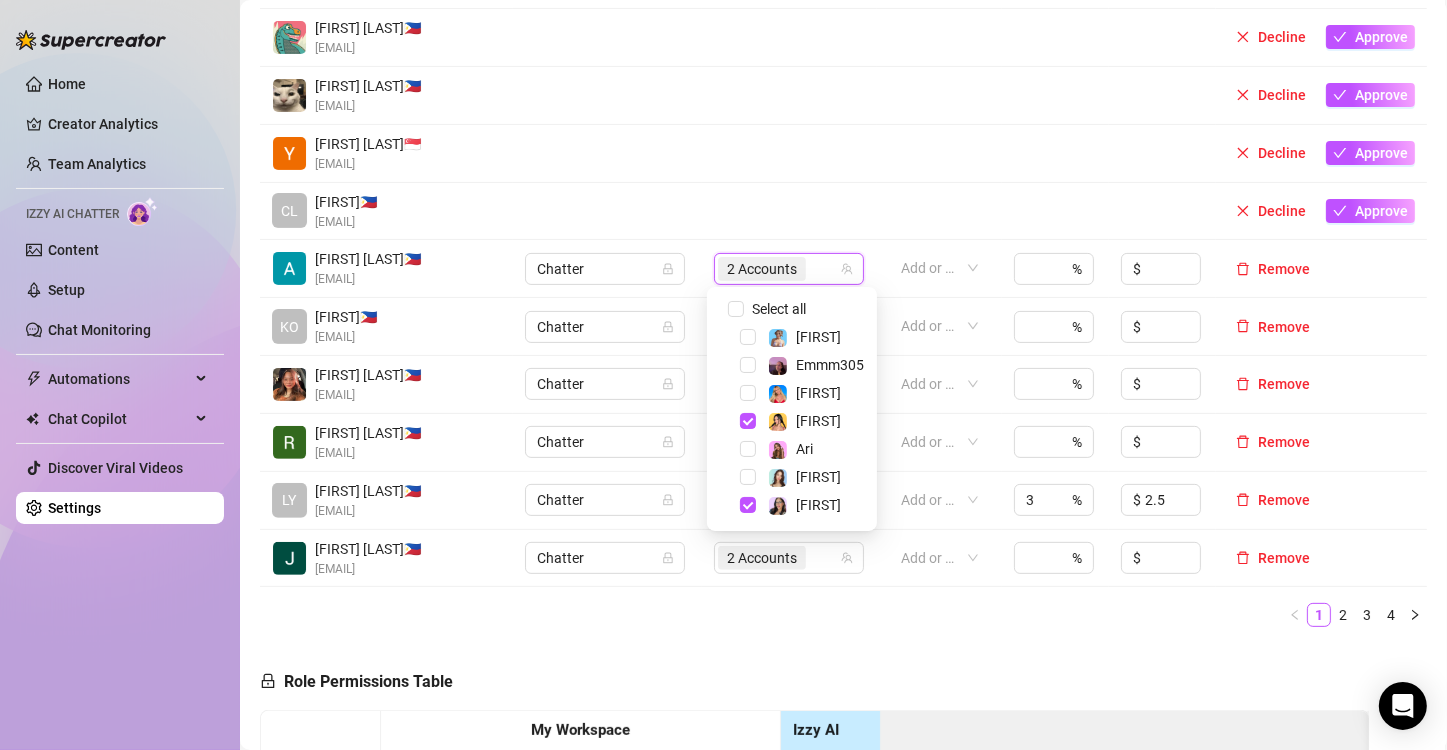click on "Name Role Configure Permissions Creator accounts Tags Commission (%) Hourly rate ($) Lovely G.  [COUNTRY] [EMAIL] Decline Approve Vincent O.  [COUNTRY] [EMAIL] Decline Approve Yhaneena A.  [COUNTRY] [EMAIL] Decline Approve CL claire  [COUNTRY] [EMAIL] Decline Approve Ann R.  [COUNTRY] [EMAIL] Chatter 2 Accounts     Add or enter new % $ Remove KO Kobe  [COUNTRY] [EMAIL] Chatter 6 Accounts     Add or enter new % $ Remove Aliyah E.  [COUNTRY] [EMAIL] Chatter 2 Accounts     Add or enter new % $ Remove Riza J.  [COUNTRY] [EMAIL] Chatter 2 Accounts     Add or enter new % $ Remove LY lyka d.  [COUNTRY] [EMAIL] Chatter 6 Accounts     Add or enter new 3 % $ 2.5 Remove Jai M.  [COUNTRY] [EMAIL] Chatter 2 Accounts     Add or enter new % $ Remove 1 2 3 4" at bounding box center [843, 295] 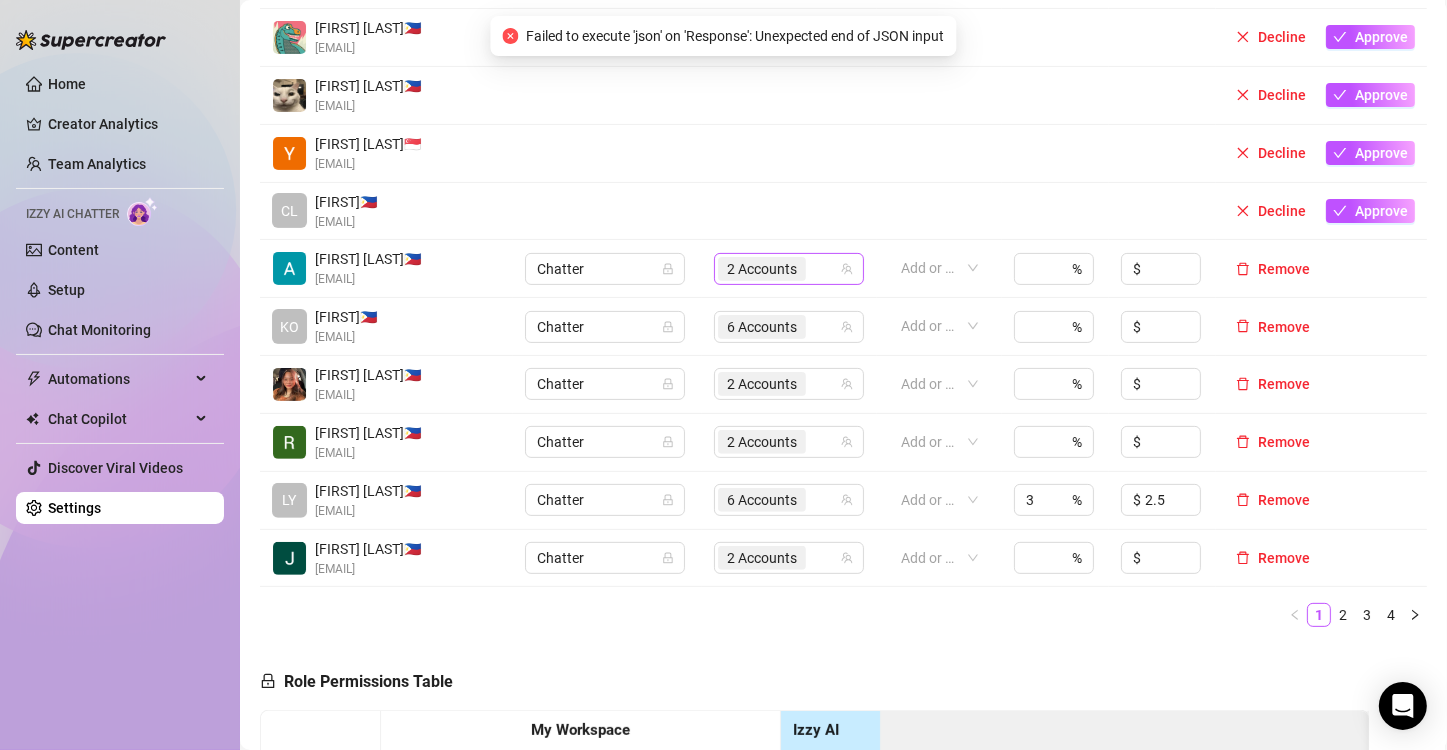 click on "2 Accounts" at bounding box center [762, 269] 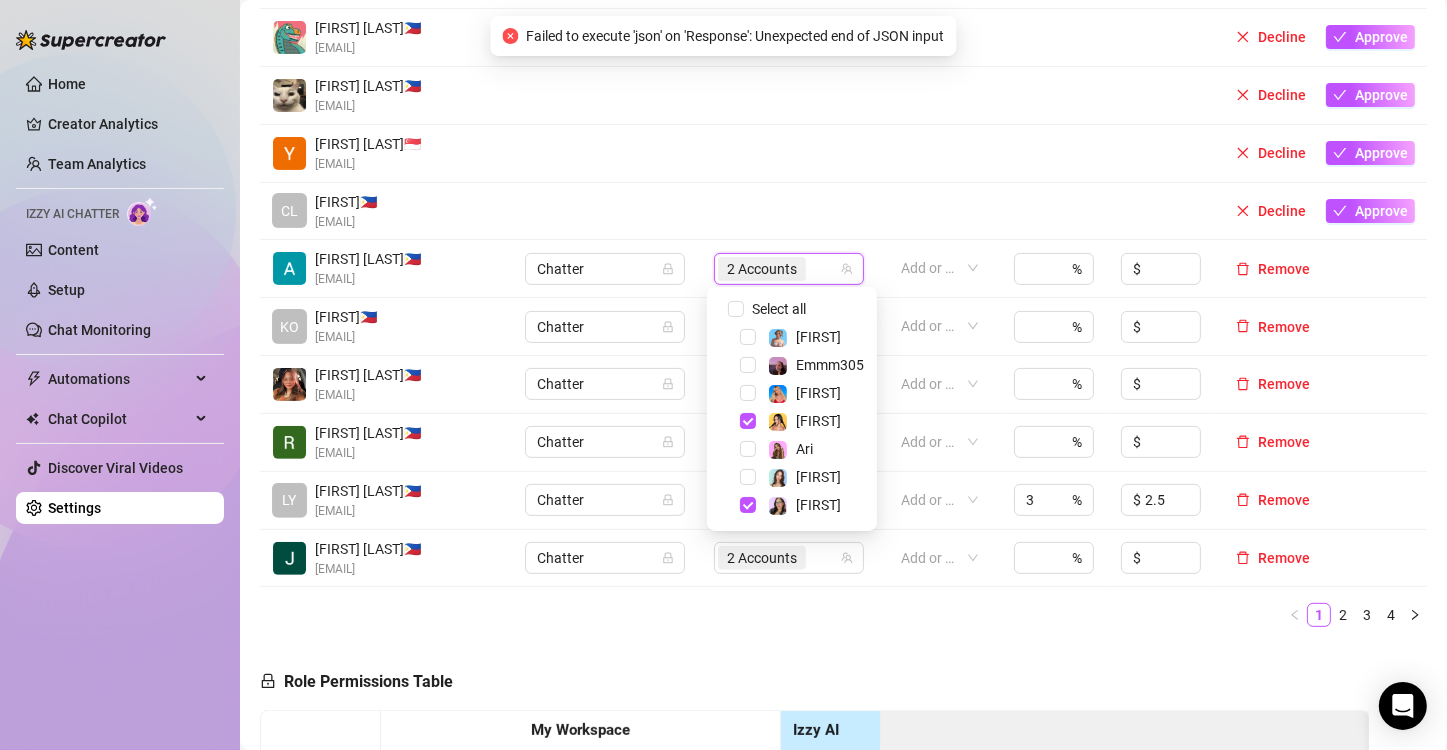 click on "Role Permissions Table Role My Workspace Izzy AI OnlyFans Side Menu OnlyFans Chat Page OnlyFans Account Settings OnlyFans Statements Page Analytics Dashboard Automations Team Management Workspace Settings & Billing Manually Start / Pause Bank Collections (Lists) Disconnect Session Mass Message Mass Message Stats My Profile Notifications Your Cards Posts Promotions Queue Referrals Release Forms Statistics Story & Highlights Streaming Vault Chats Chat - Add New Media Account Fans and following General (Display) Messaging Notifications Privacy and safety Profile Social Media Story Streaming Subscription price and bundles Tracking Links Statements (Earnings) Chargebacks Earnings Statistics Payout Requests Referrals                                                                                     Chatter Account Manager Team Manager Supervisor Owner Analyst" at bounding box center [814, 917] 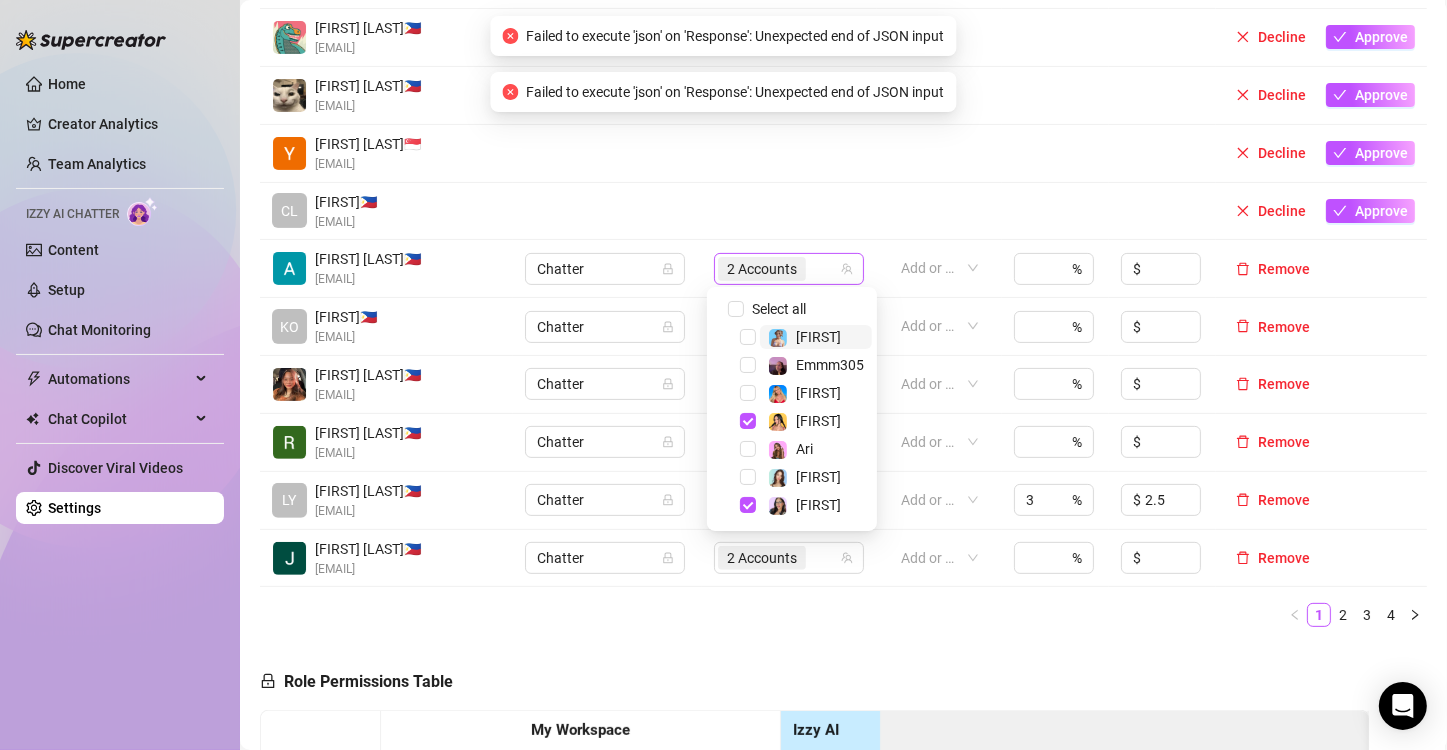 click on "2 Accounts" at bounding box center [762, 269] 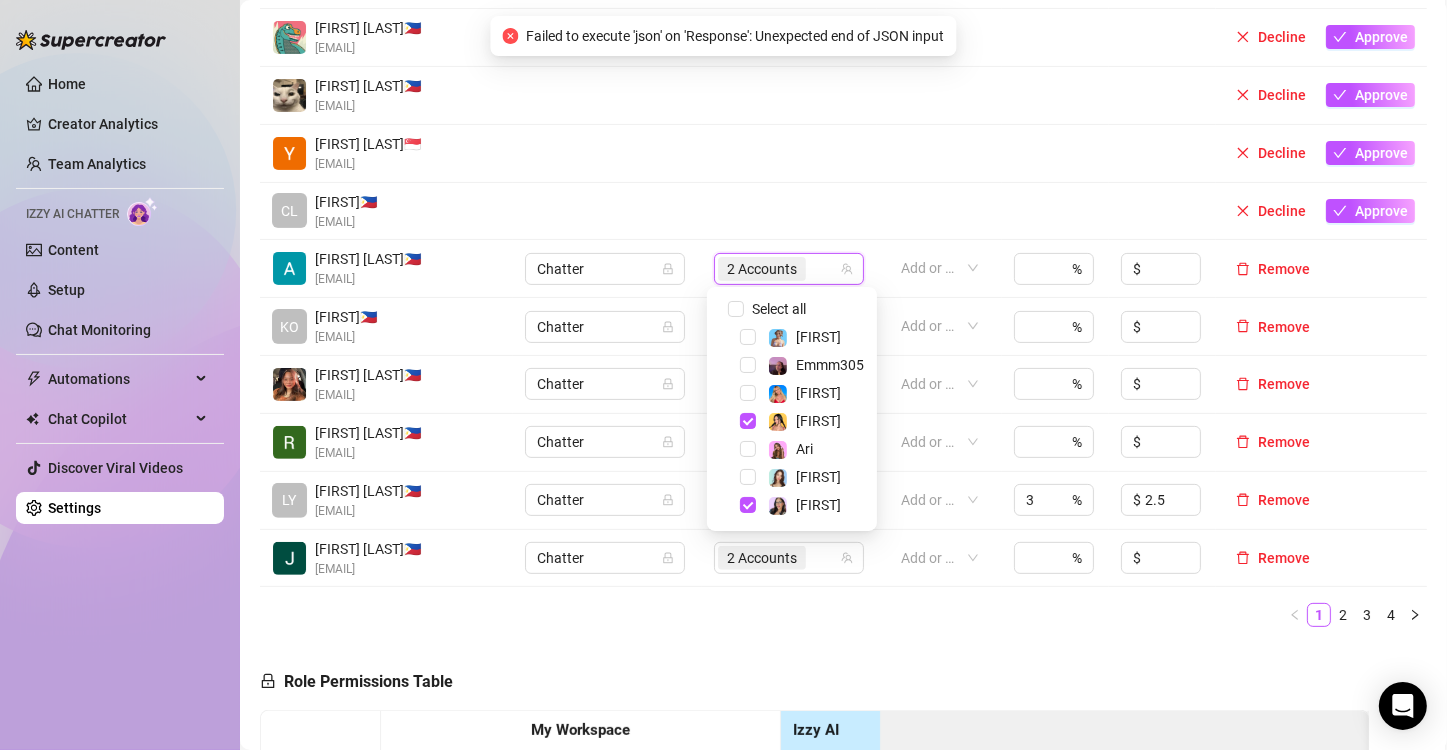 click on "Name Role Configure Permissions Creator accounts Tags Commission (%) Hourly rate ($) Lovely G.  [COUNTRY] [EMAIL] Decline Approve Vincent O.  [COUNTRY] [EMAIL] Decline Approve Yhaneena A.  [COUNTRY] [EMAIL] Decline Approve CL claire  [COUNTRY] [EMAIL] Decline Approve Ann R.  [COUNTRY] [EMAIL] Chatter 2 Accounts     Add or enter new % $ Remove KO Kobe  [COUNTRY] [EMAIL] Chatter 6 Accounts     Add or enter new % $ Remove Aliyah E.  [COUNTRY] [EMAIL] Chatter 2 Accounts     Add or enter new % $ Remove Riza J.  [COUNTRY] [EMAIL] Chatter 2 Accounts     Add or enter new % $ Remove LY lyka d.  [COUNTRY] [EMAIL] Chatter 6 Accounts     Add or enter new 3 % $ 2.5 Remove Jai M.  [COUNTRY] [EMAIL] Chatter 2 Accounts     Add or enter new % $ Remove 1 2 3 4" at bounding box center [843, 295] 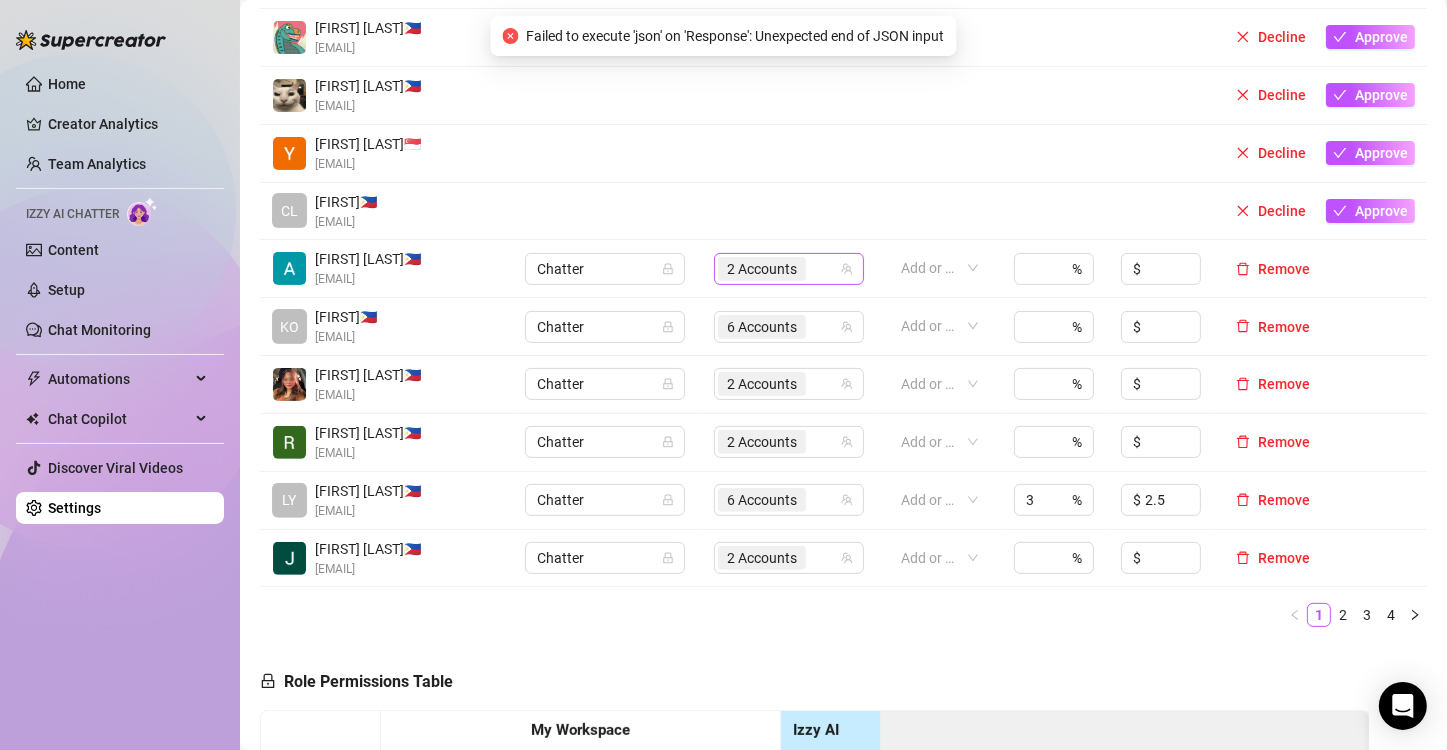 click on "2 Accounts" at bounding box center [762, 269] 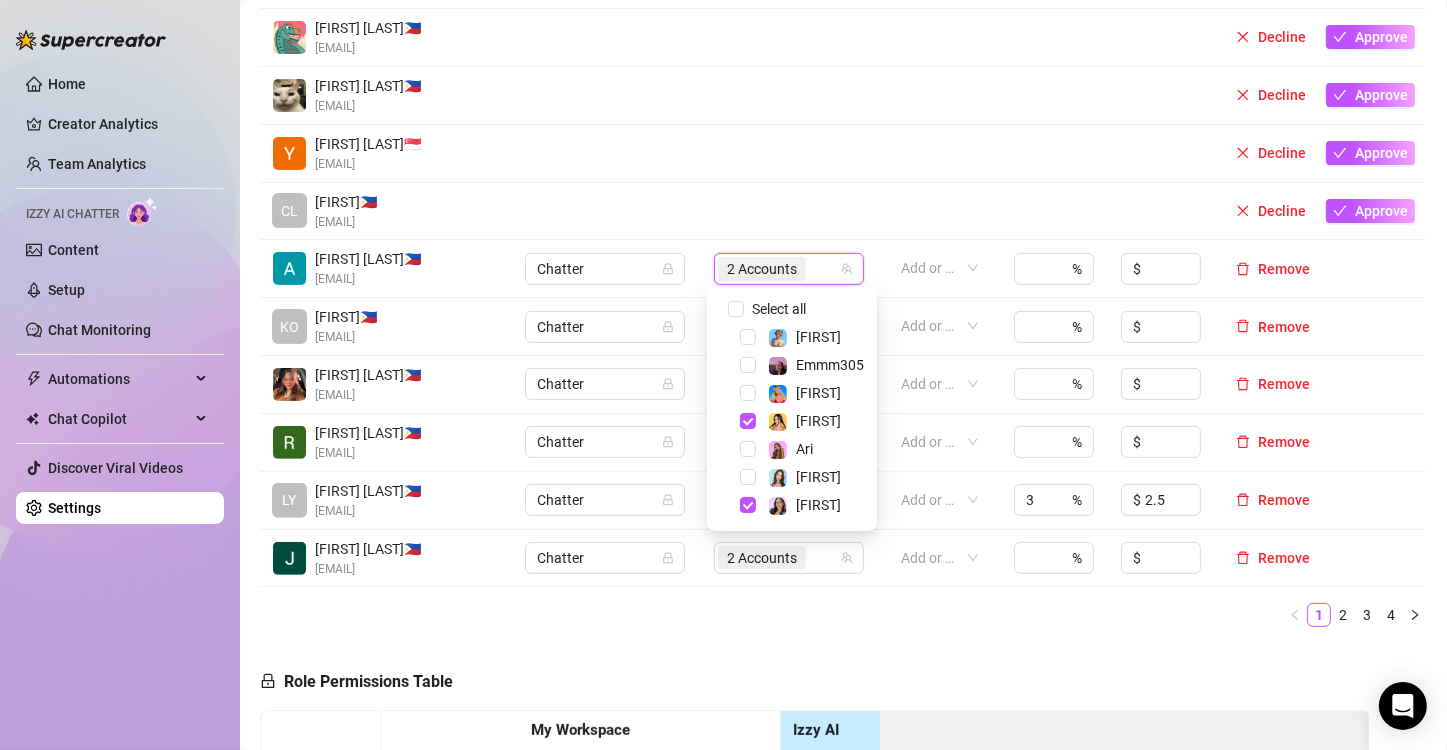 click on "Role Permissions Table Role My Workspace Izzy AI OnlyFans Side Menu OnlyFans Chat Page OnlyFans Account Settings OnlyFans Statements Page Analytics Dashboard Automations Team Management Workspace Settings & Billing Manually Start / Pause Bank Collections (Lists) Disconnect Session Mass Message Mass Message Stats My Profile Notifications Your Cards Posts Promotions Queue Referrals Release Forms Statistics Story & Highlights Streaming Vault Chats Chat - Add New Media Account Fans and following General (Display) Messaging Notifications Privacy and safety Profile Social Media Story Streaming Subscription price and bundles Tracking Links Statements (Earnings) Chargebacks Earnings Statistics Payout Requests Referrals                                                                                     Chatter Account Manager Team Manager Supervisor Owner Analyst" at bounding box center (814, 917) 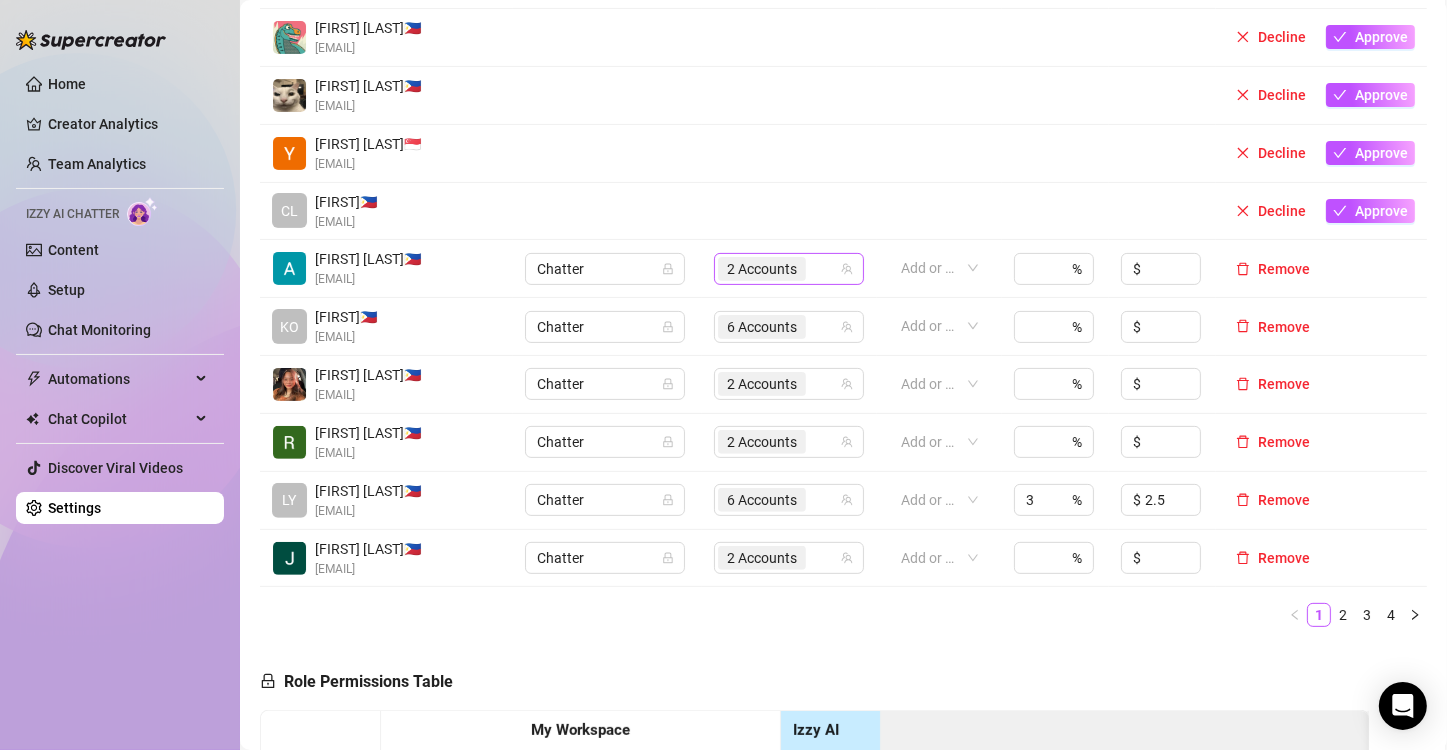 click on "2 Accounts" at bounding box center (762, 269) 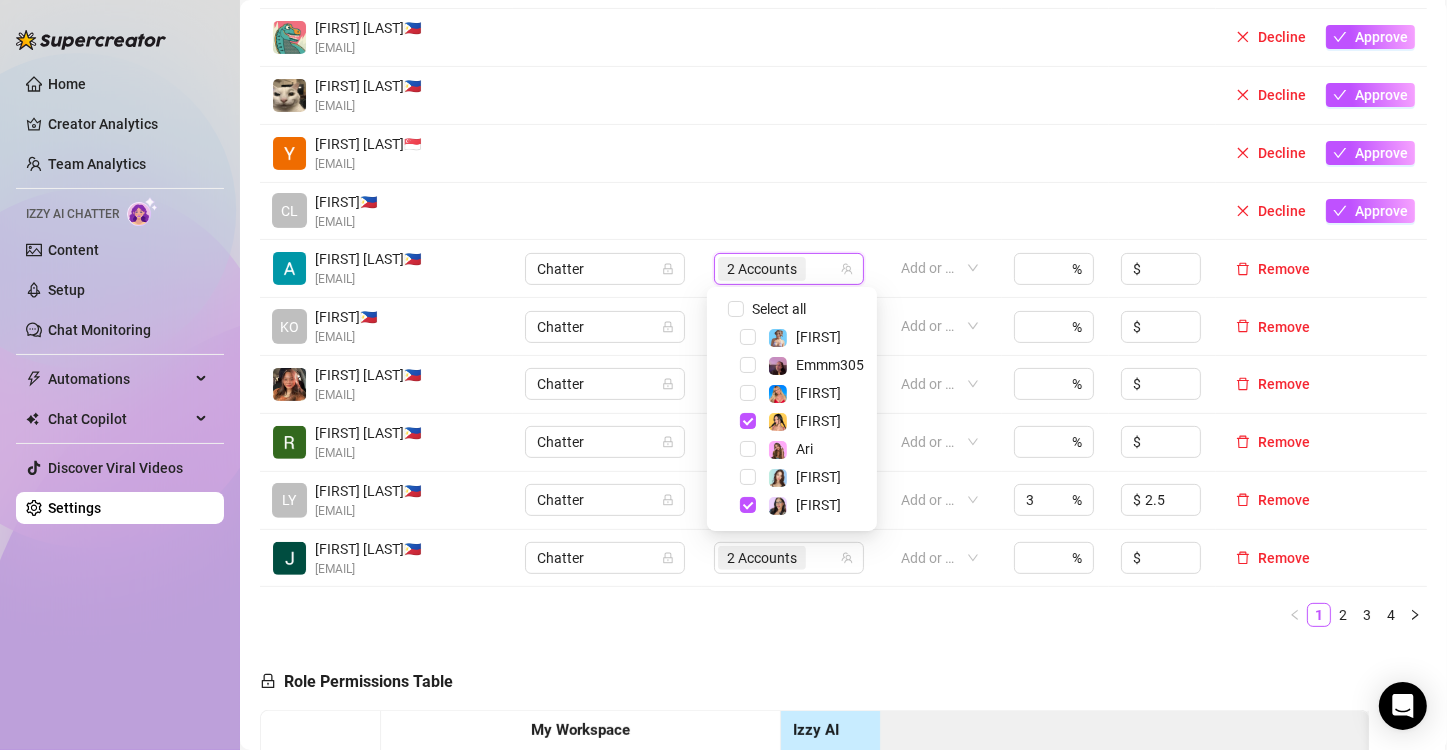 click on "Name Role Configure Permissions Creator accounts Tags Commission (%) Hourly rate ($) Lovely G.  [COUNTRY] [EMAIL] Decline Approve Vincent O.  [COUNTRY] [EMAIL] Decline Approve Yhaneena A.  [COUNTRY] [EMAIL] Decline Approve CL claire  [COUNTRY] [EMAIL] Decline Approve Ann R.  [COUNTRY] [EMAIL] Chatter 2 Accounts     Add or enter new % $ Remove KO Kobe  [COUNTRY] [EMAIL] Chatter 6 Accounts     Add or enter new % $ Remove Aliyah E.  [COUNTRY] [EMAIL] Chatter 2 Accounts     Add or enter new % $ Remove Riza J.  [COUNTRY] [EMAIL] Chatter 2 Accounts     Add or enter new % $ Remove LY lyka d.  [COUNTRY] [EMAIL] Chatter 6 Accounts     Add or enter new 3 % $ 2.5 Remove Jai M.  [COUNTRY] [EMAIL] Chatter 2 Accounts     Add or enter new % $ Remove 1 2 3 4" at bounding box center (843, 295) 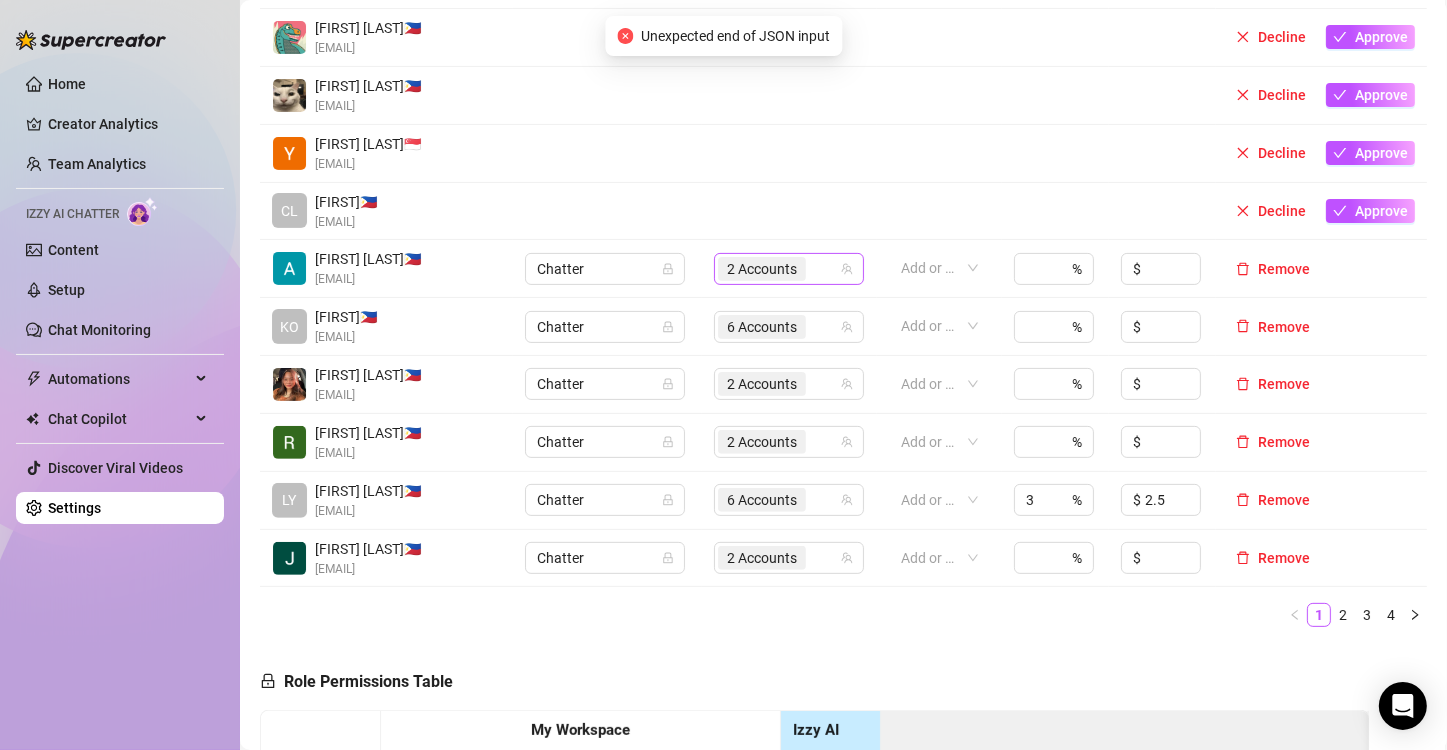 click on "2 Accounts" at bounding box center (762, 269) 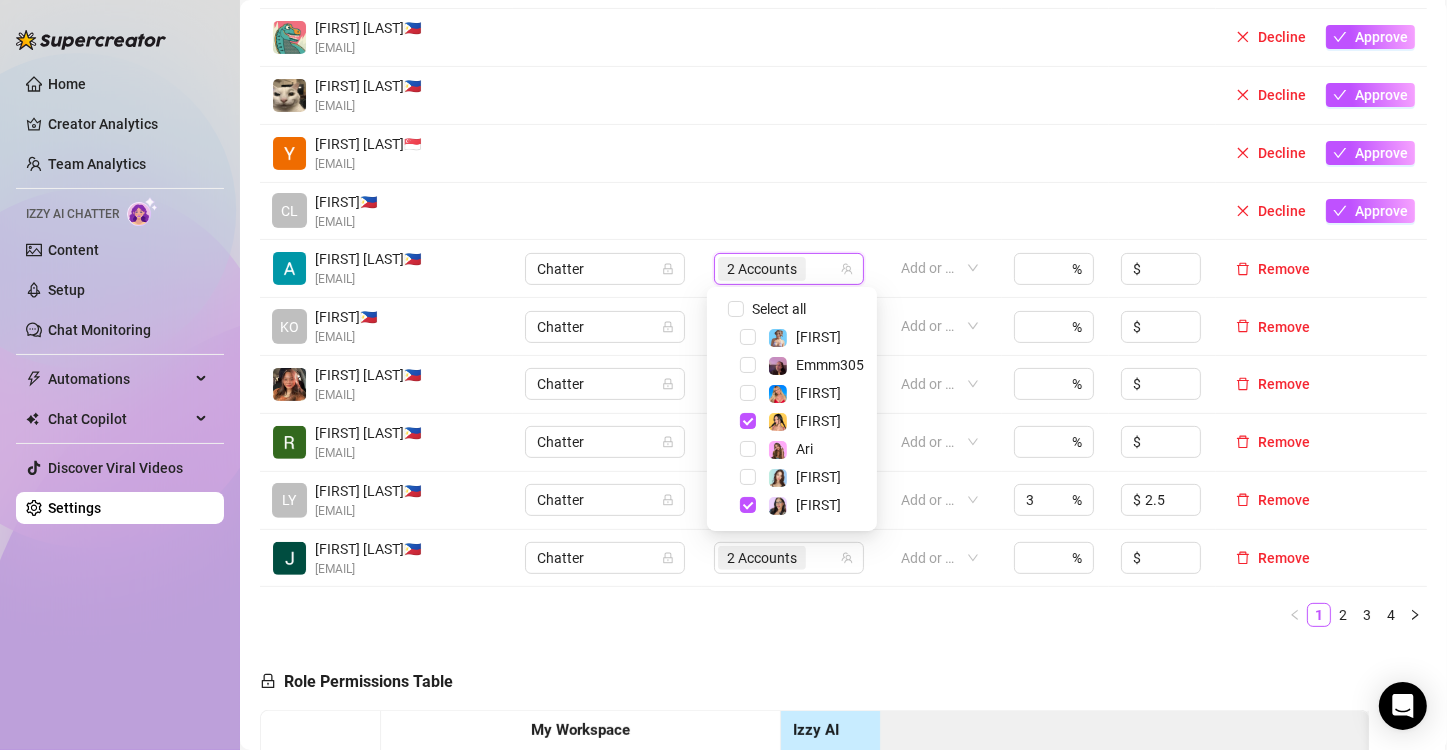 click on "Role Permissions Table Role My Workspace Izzy AI OnlyFans Side Menu OnlyFans Chat Page OnlyFans Account Settings OnlyFans Statements Page Analytics Dashboard Automations Team Management Workspace Settings & Billing Manually Start / Pause Bank Collections (Lists) Disconnect Session Mass Message Mass Message Stats My Profile Notifications Your Cards Posts Promotions Queue Referrals Release Forms Statistics Story & Highlights Streaming Vault Chats Chat - Add New Media Account Fans and following General (Display) Messaging Notifications Privacy and safety Profile Social Media Story Streaming Subscription price and bundles Tracking Links Statements (Earnings) Chargebacks Earnings Statistics Payout Requests Referrals                                                                                     Chatter Account Manager Team Manager Supervisor Owner Analyst" at bounding box center [814, 917] 